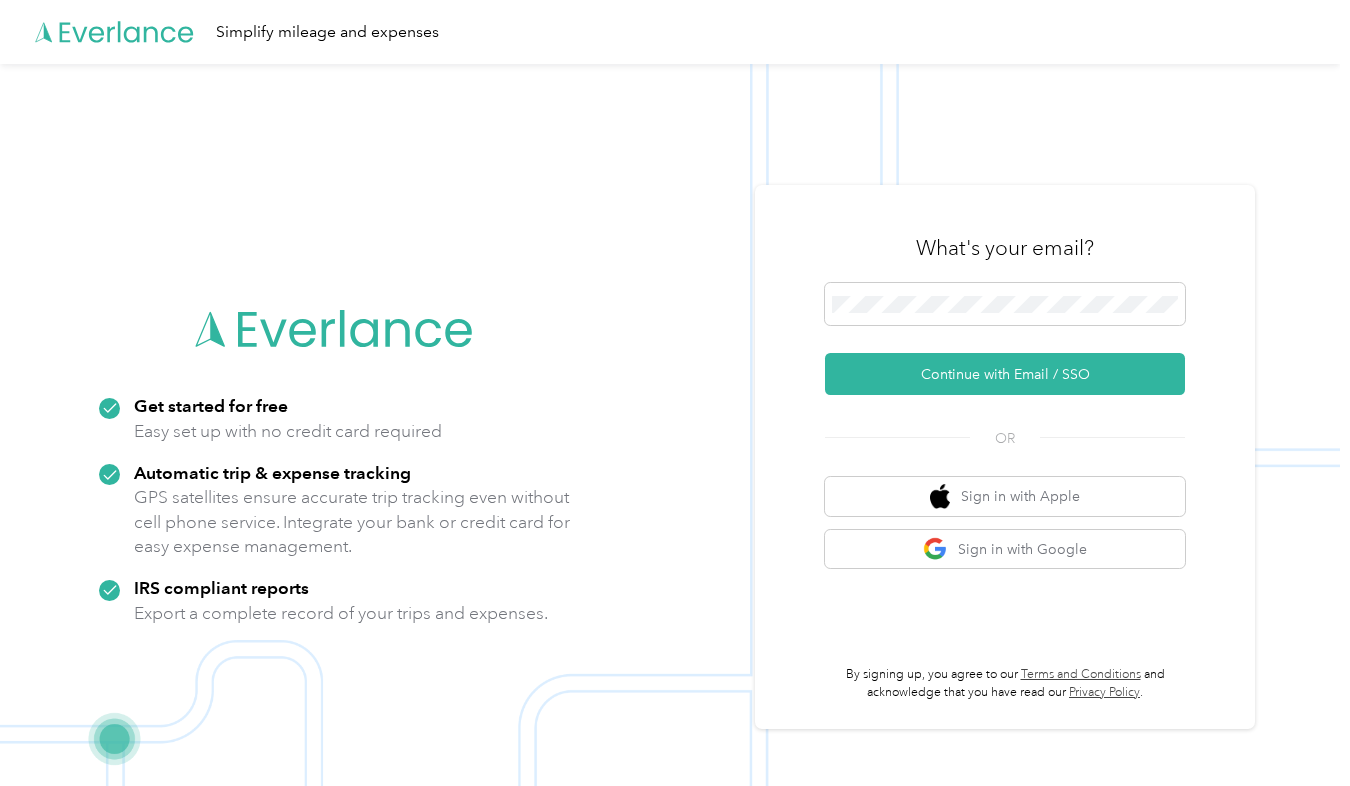 scroll, scrollTop: 0, scrollLeft: 0, axis: both 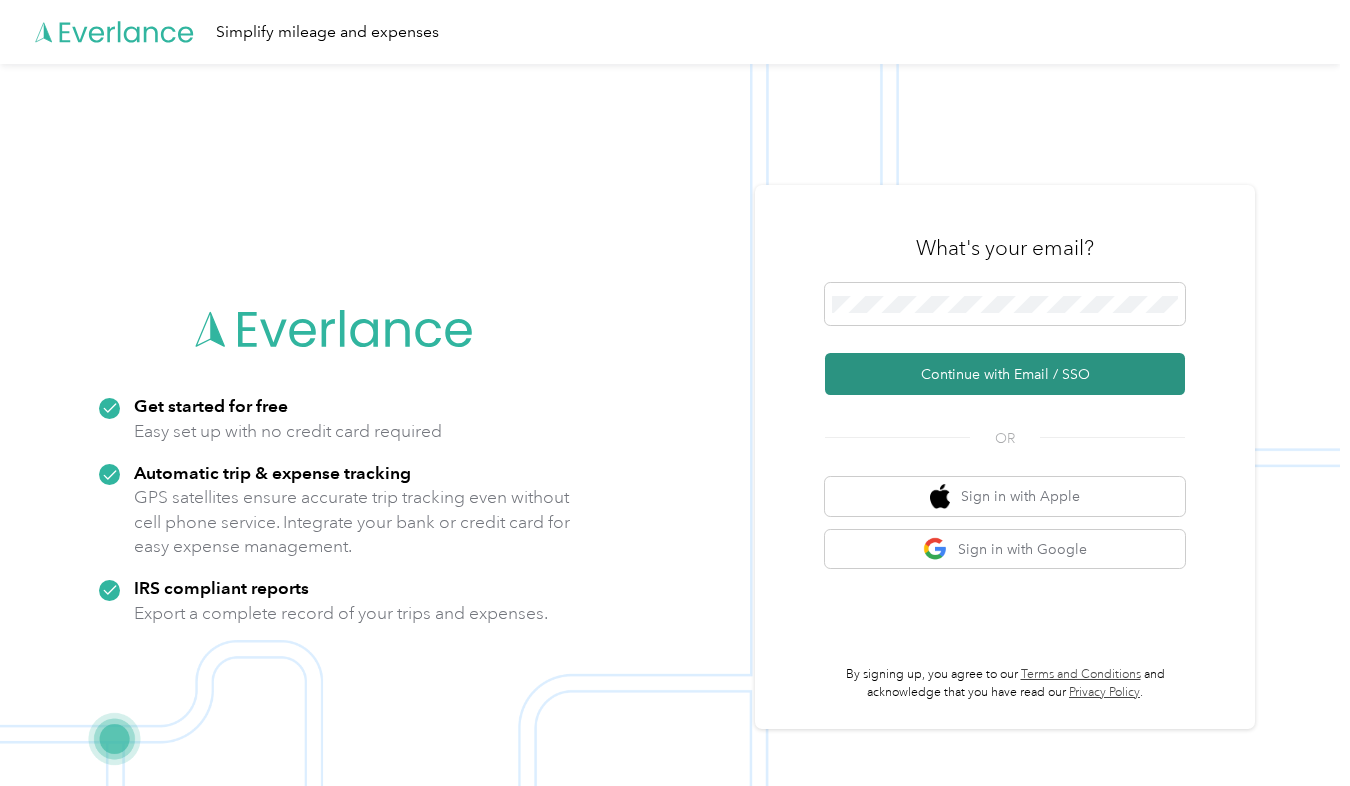 click on "Continue with Email / SSO" at bounding box center (1005, 374) 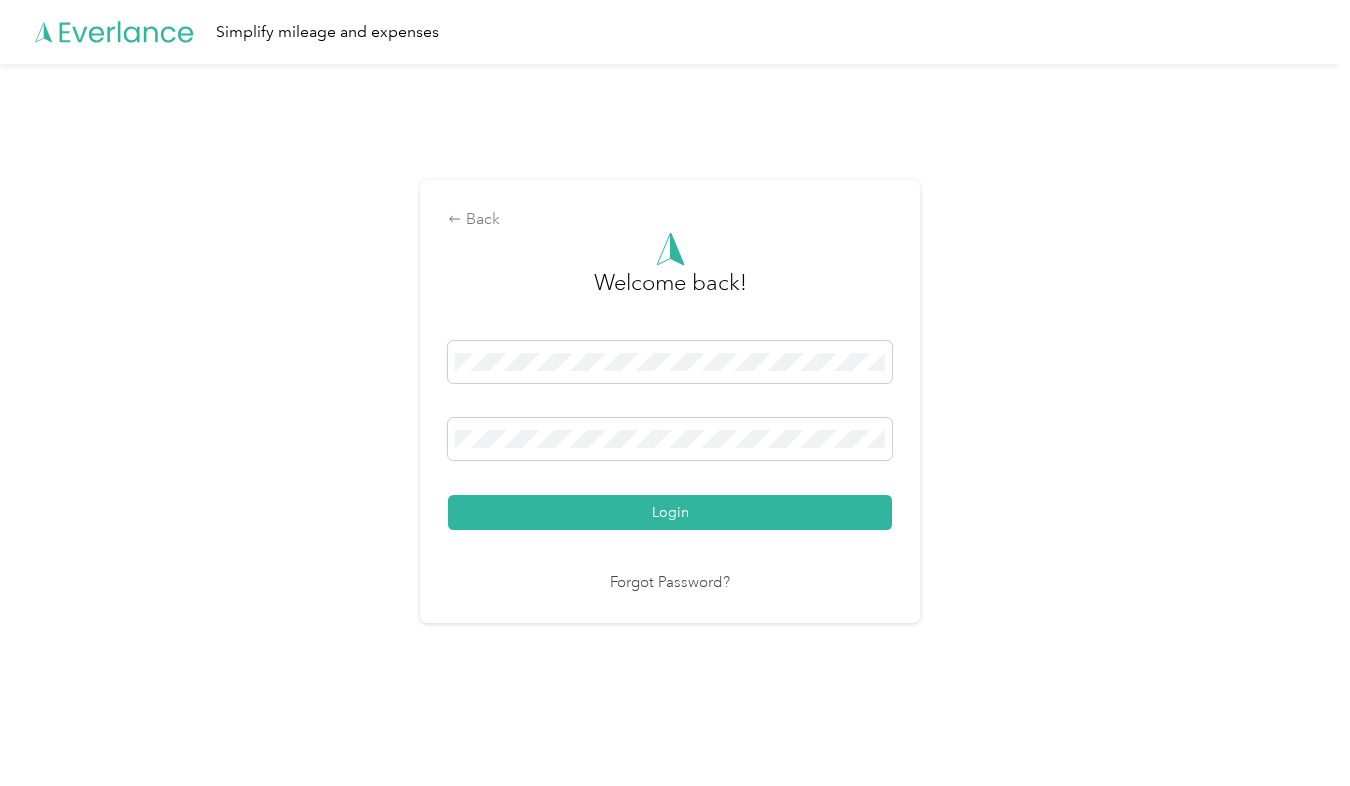 click on "Forgot Password?" at bounding box center [670, 583] 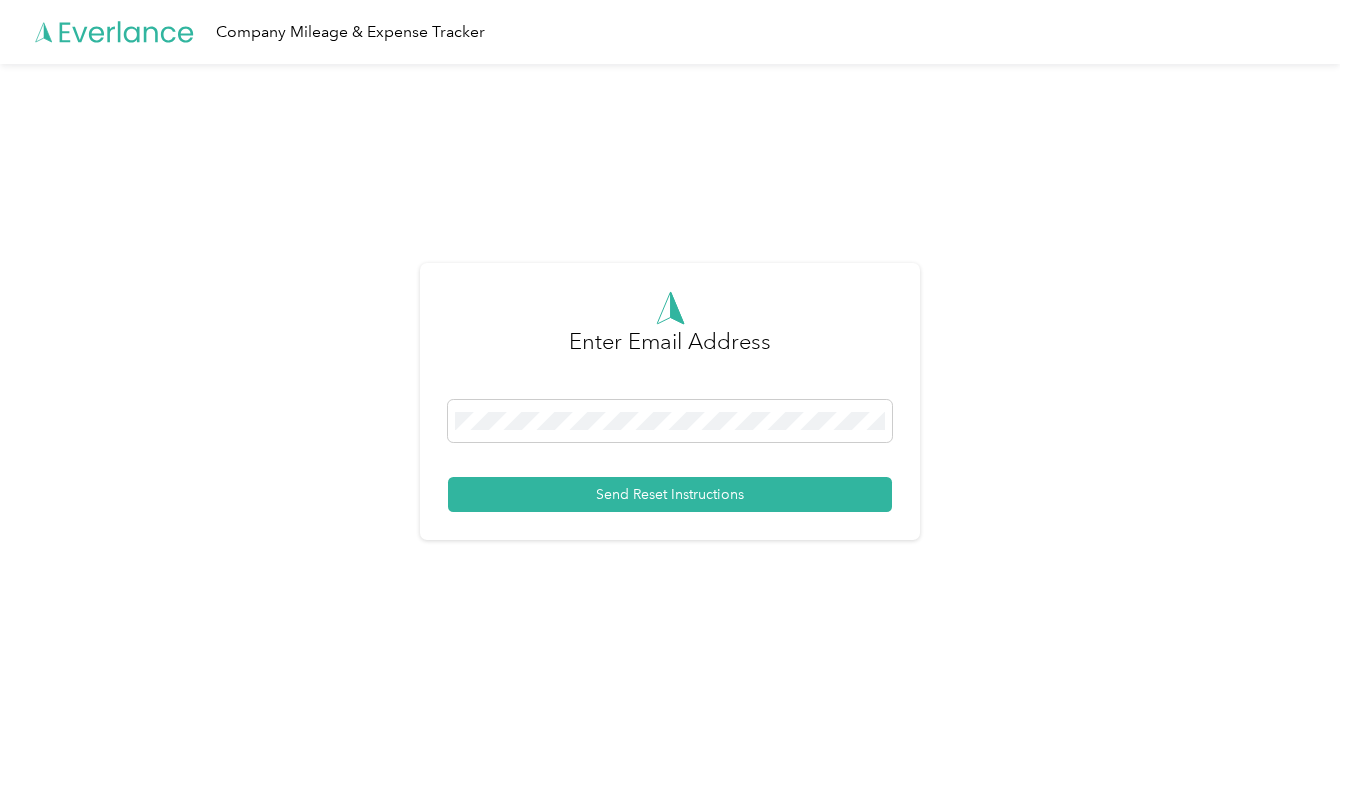 click on "Enter Email Address Send Reset Instructions" at bounding box center (670, 410) 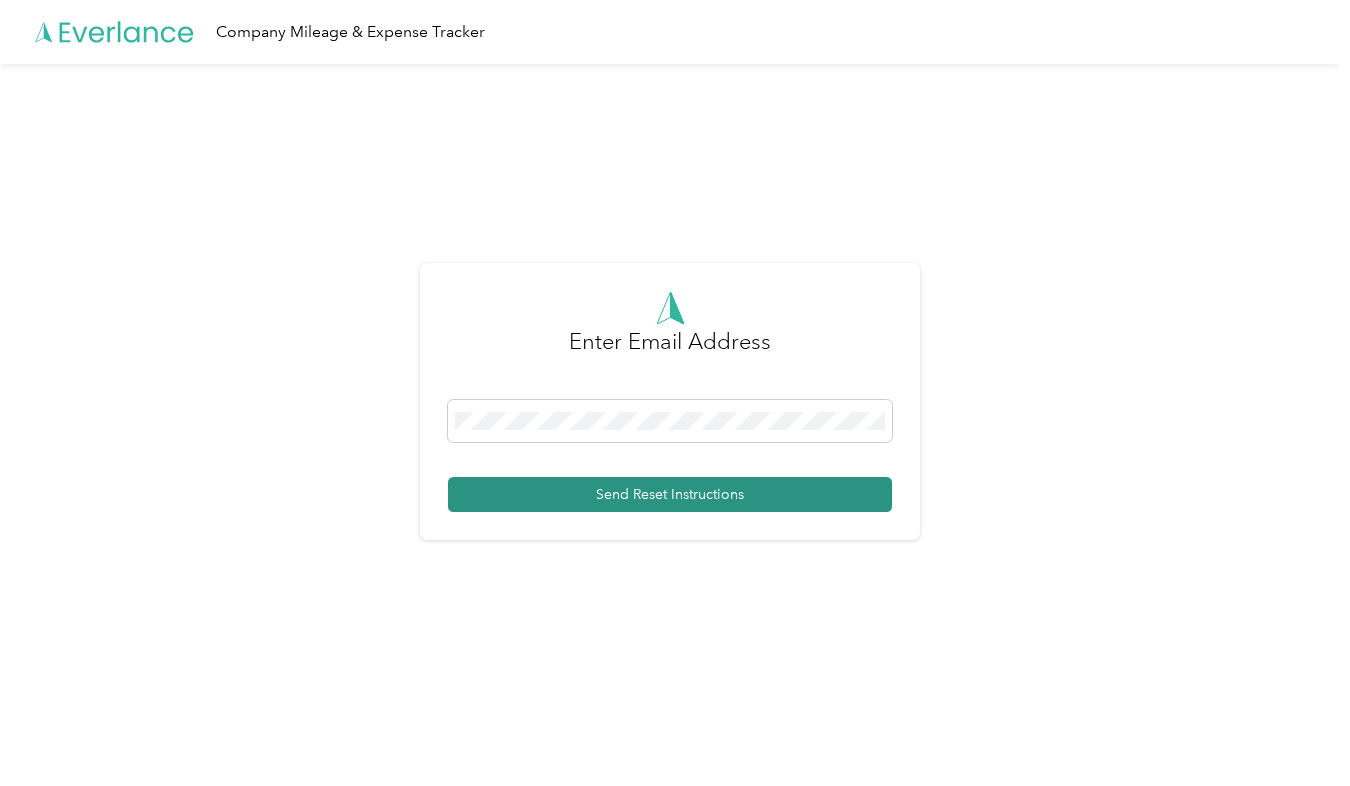 click on "Send Reset Instructions" at bounding box center [670, 494] 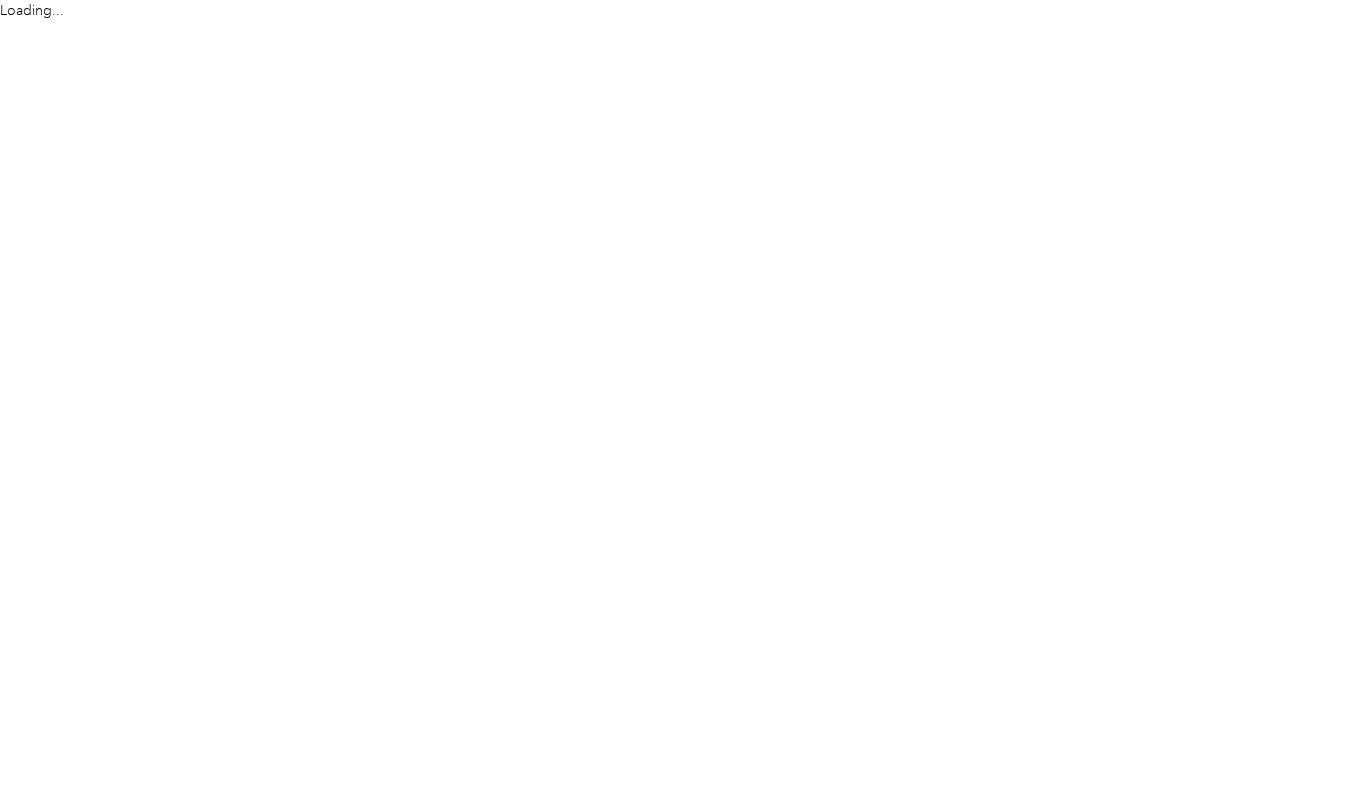 scroll, scrollTop: 0, scrollLeft: 0, axis: both 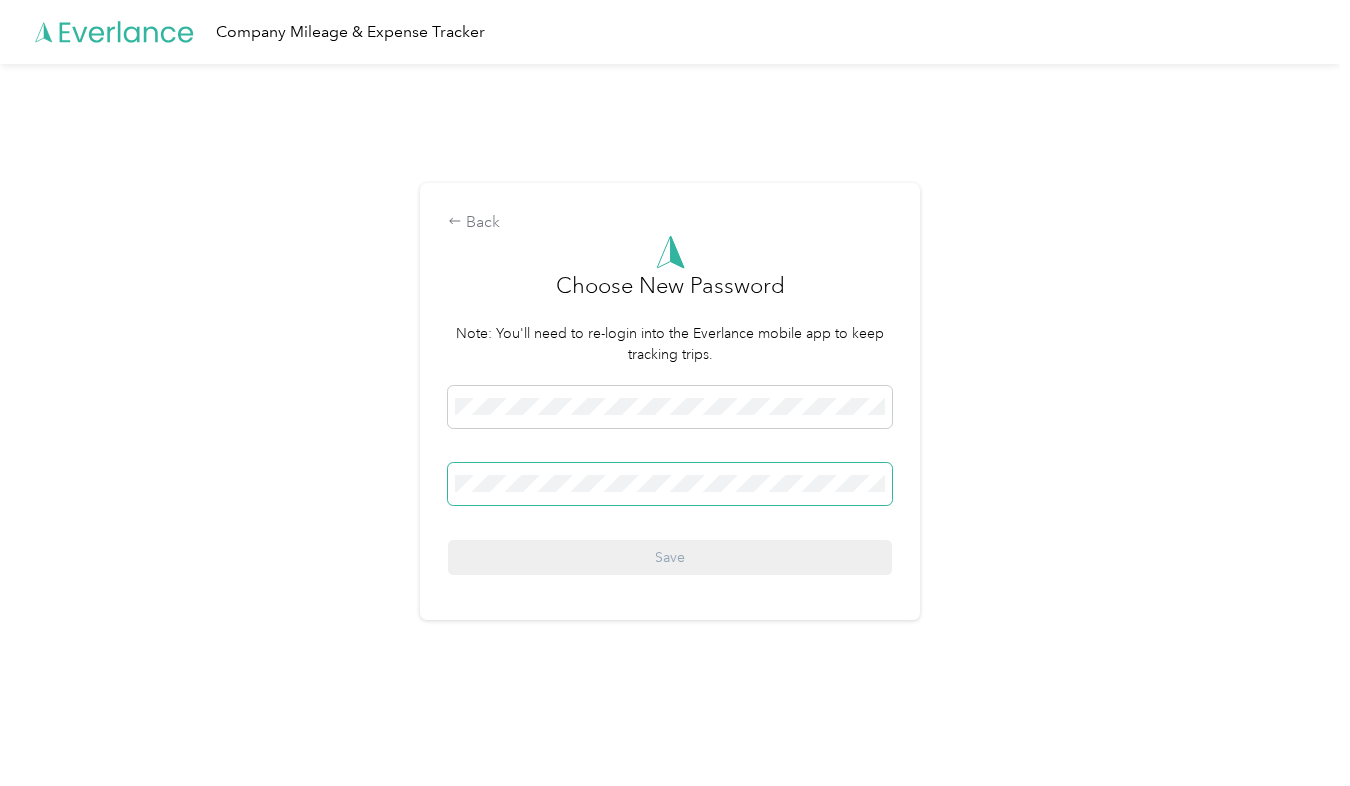 click at bounding box center [670, 484] 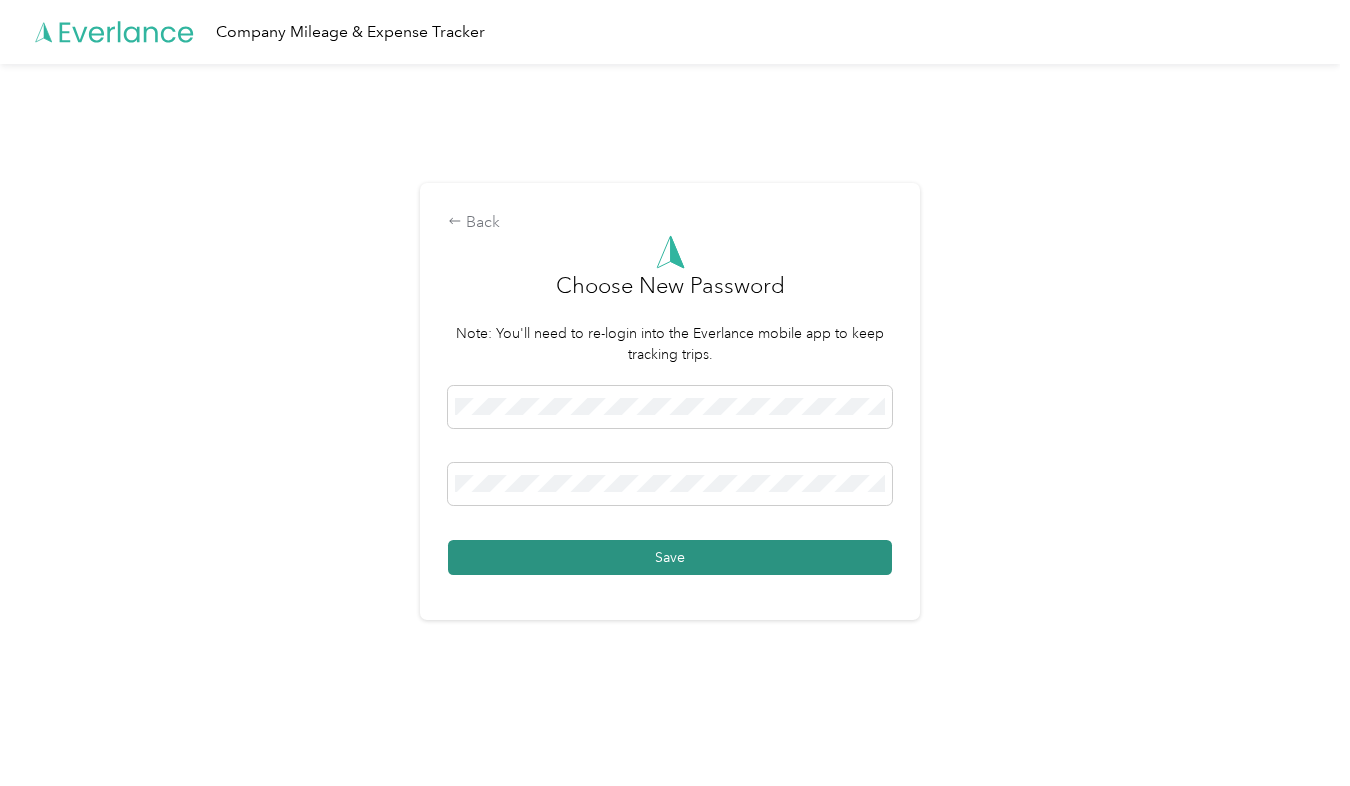click on "Save" at bounding box center [670, 557] 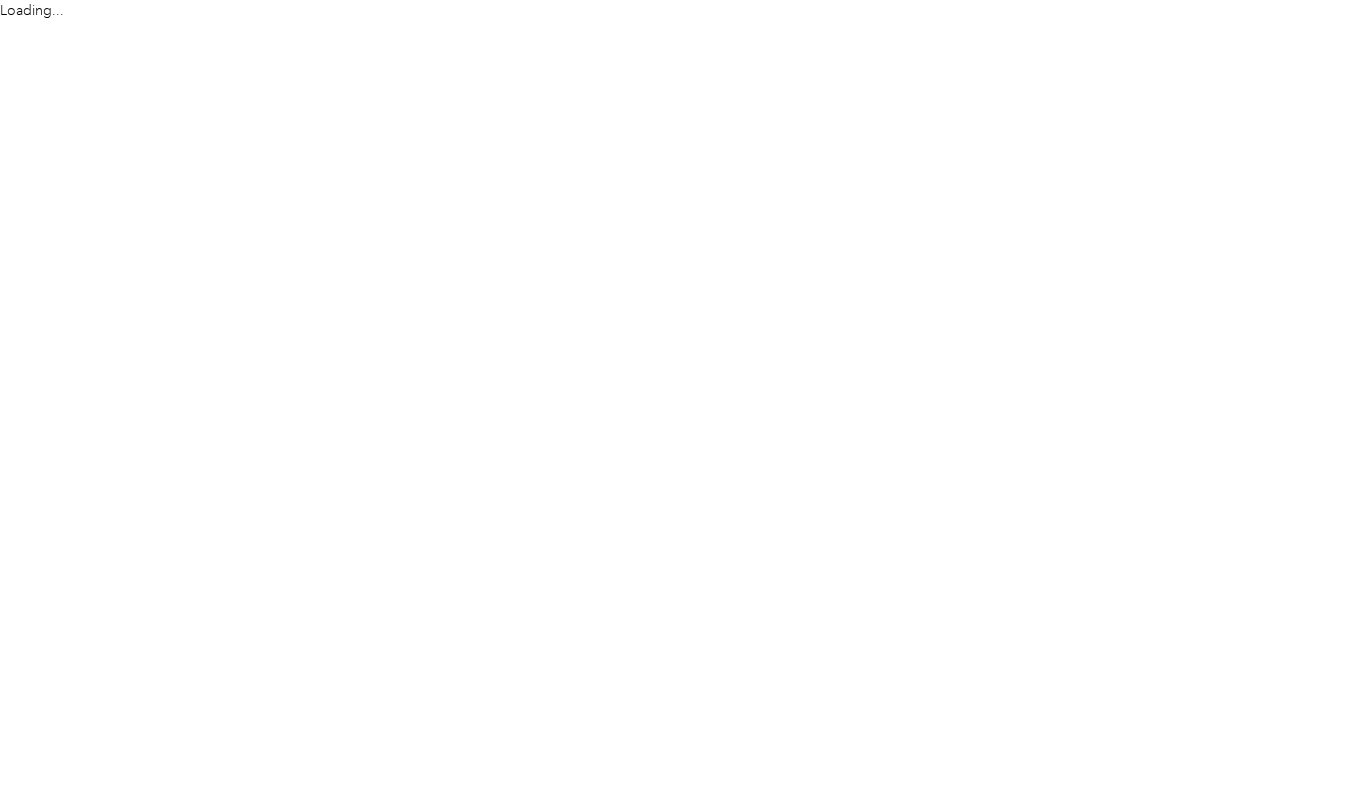 scroll, scrollTop: 0, scrollLeft: 0, axis: both 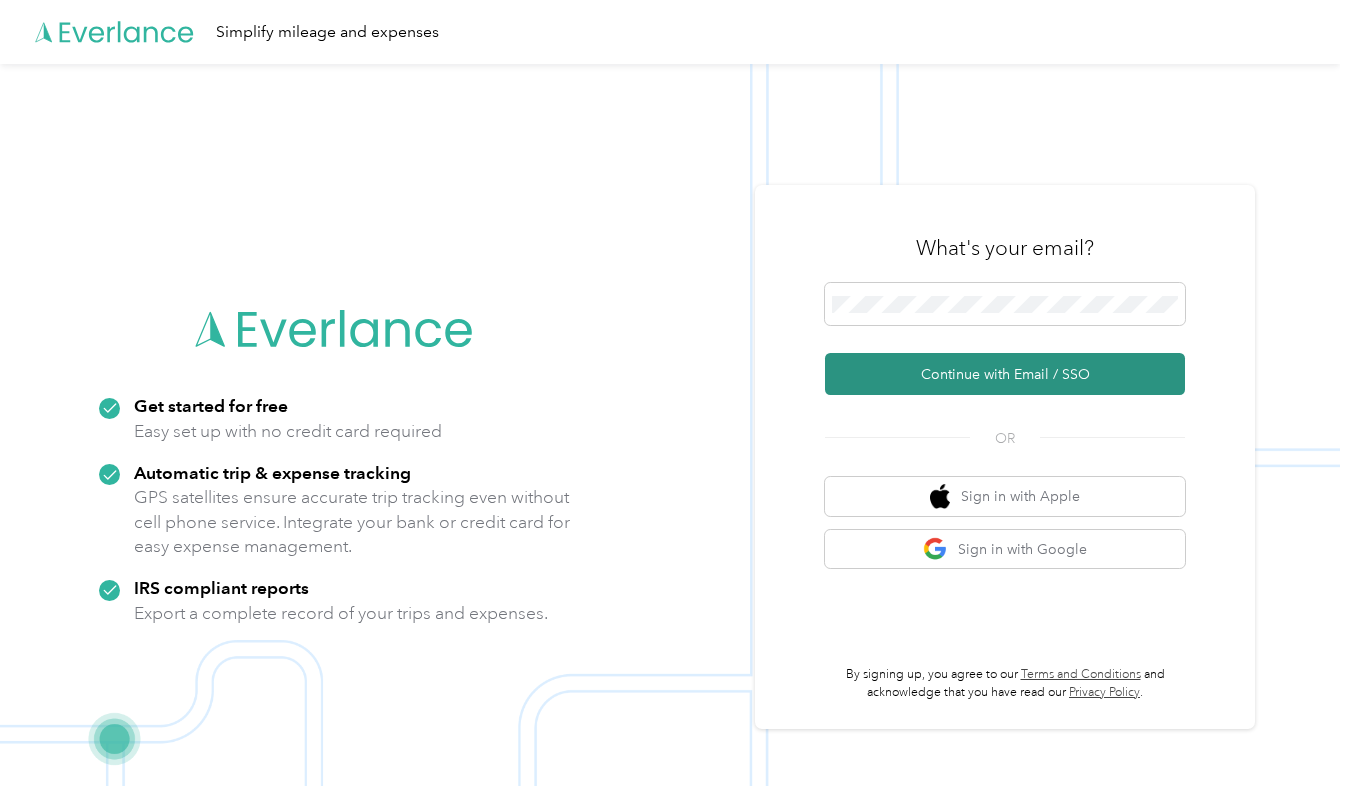 click on "Continue with Email / SSO" at bounding box center [1005, 374] 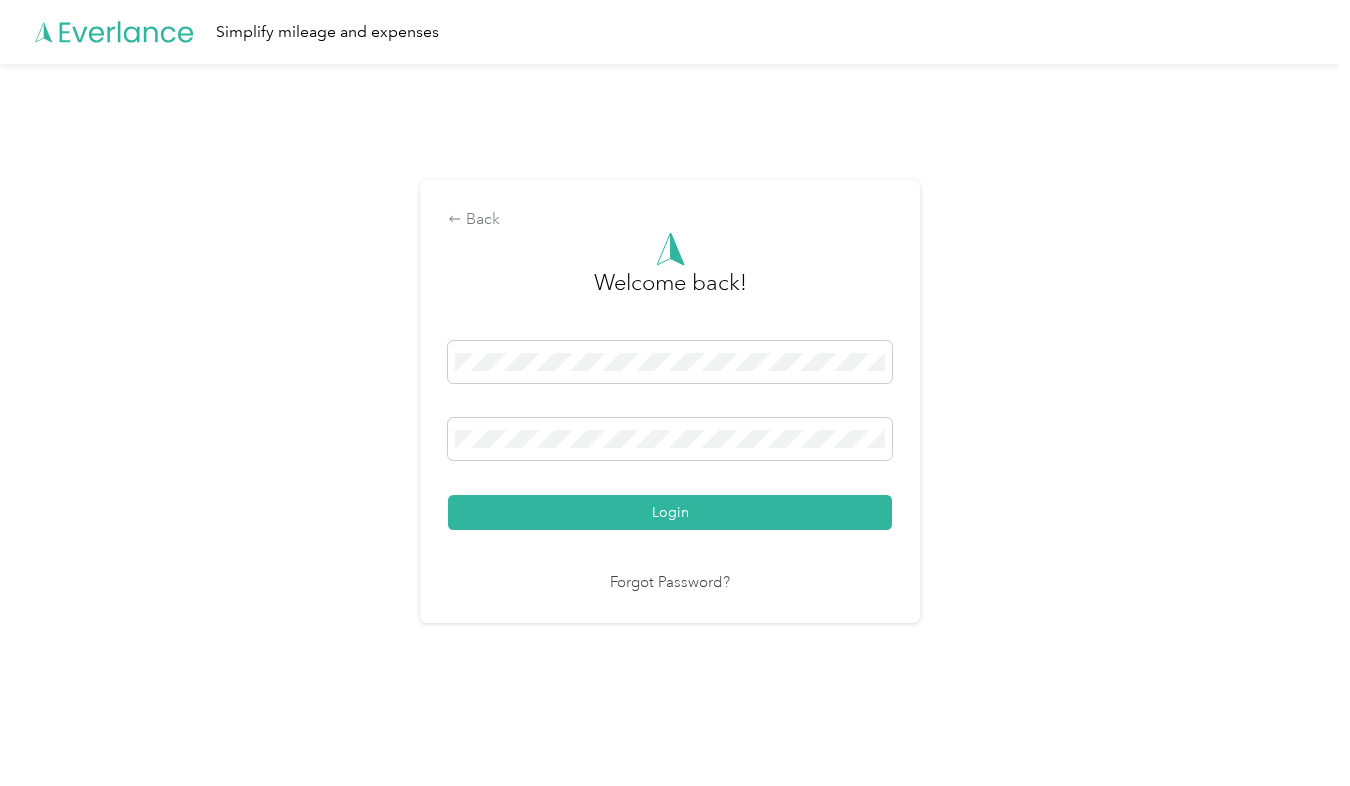 click on "Login" at bounding box center (670, 512) 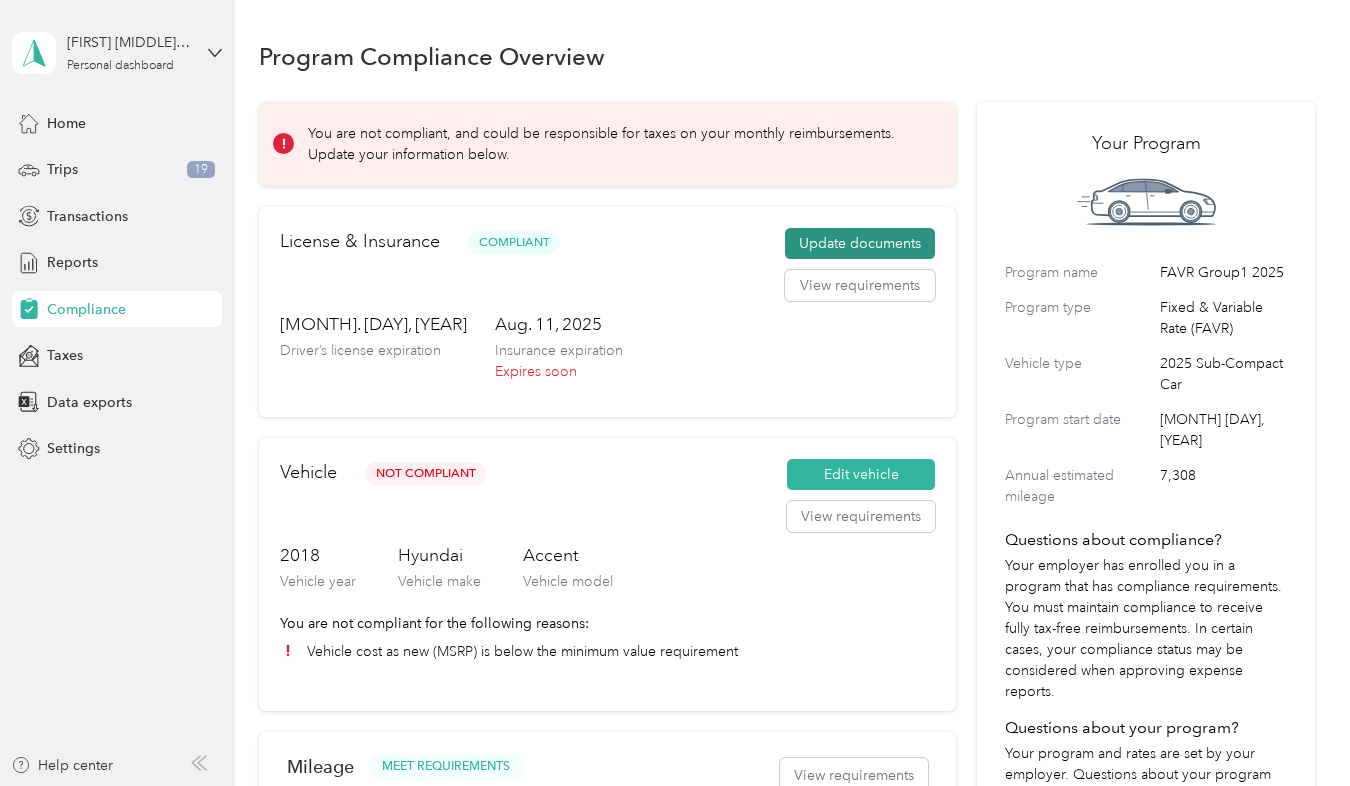 click on "Update documents" at bounding box center [860, 244] 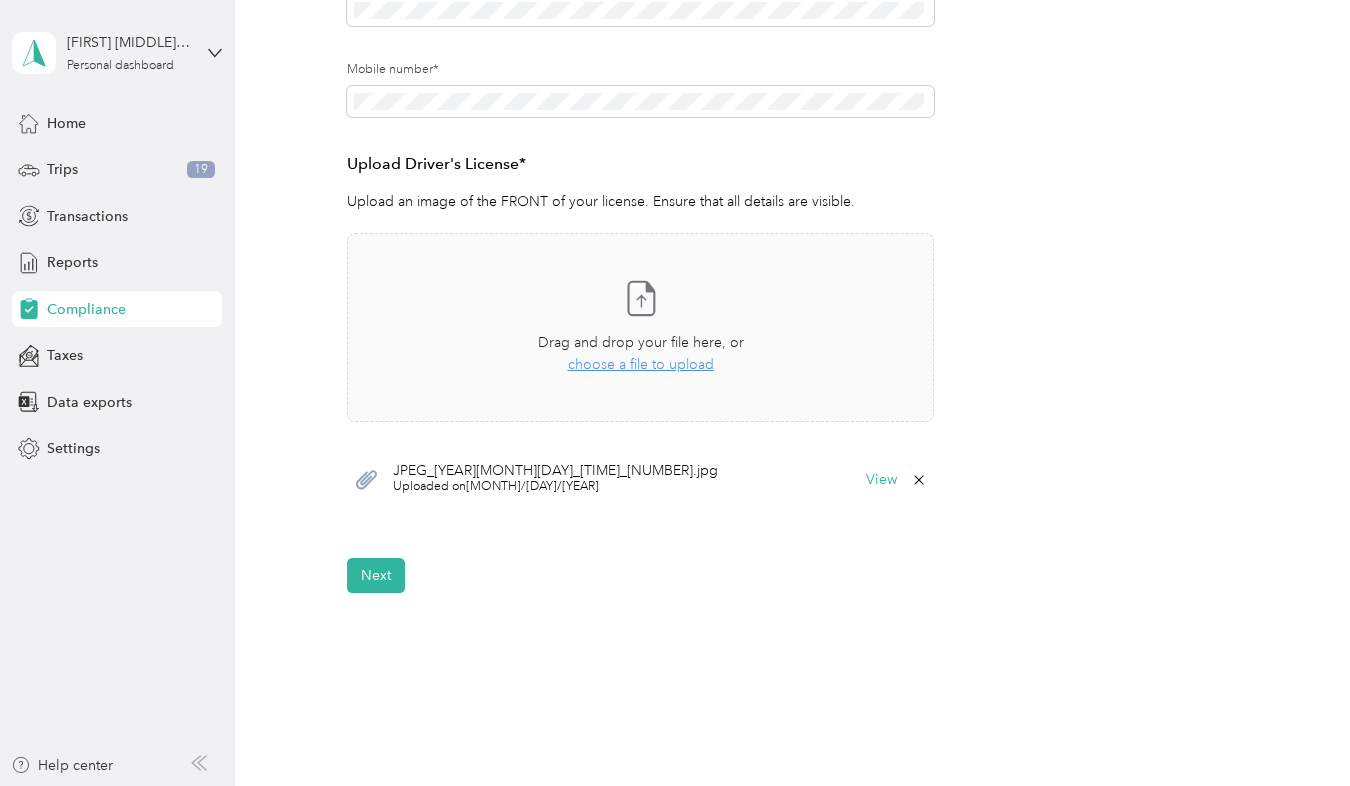 scroll, scrollTop: 524, scrollLeft: 0, axis: vertical 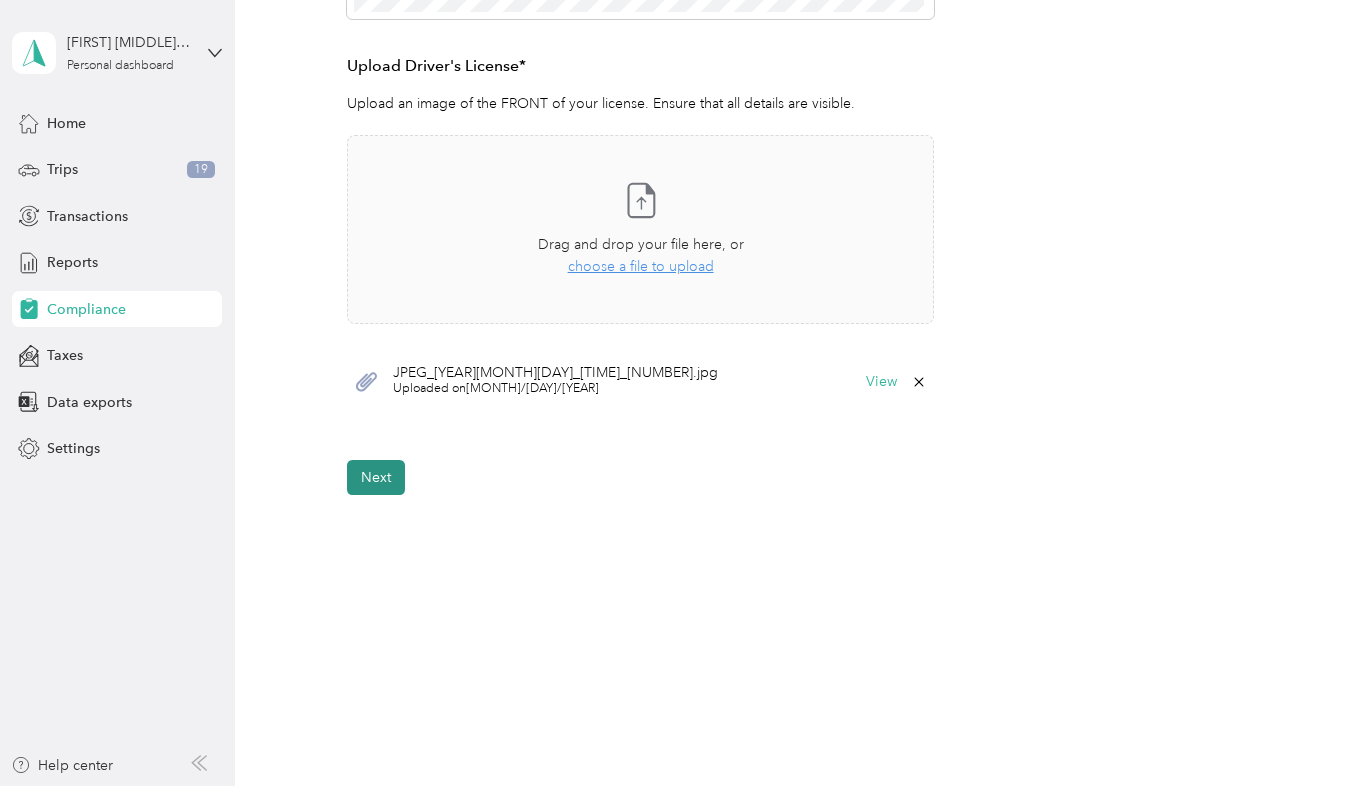 click on "Next" at bounding box center [376, 477] 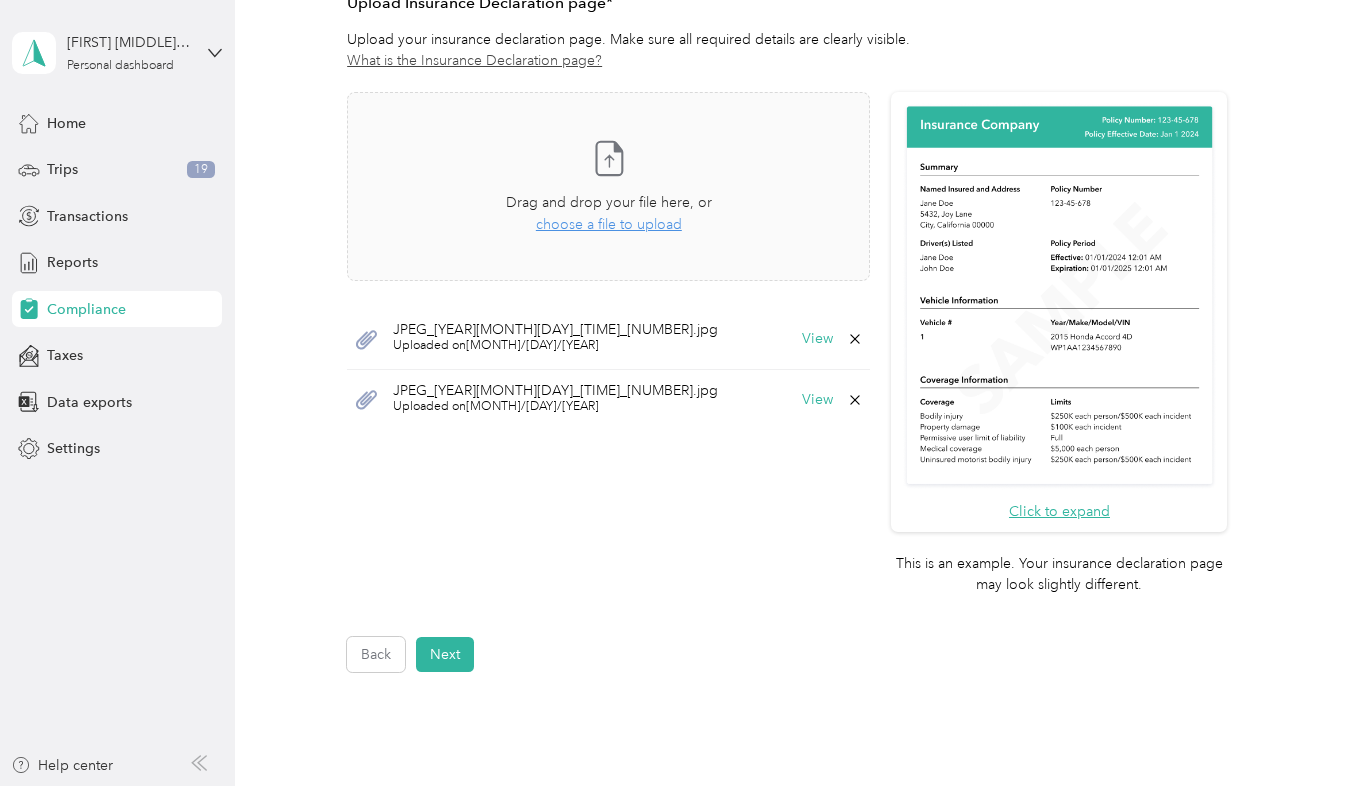 scroll, scrollTop: 517, scrollLeft: 0, axis: vertical 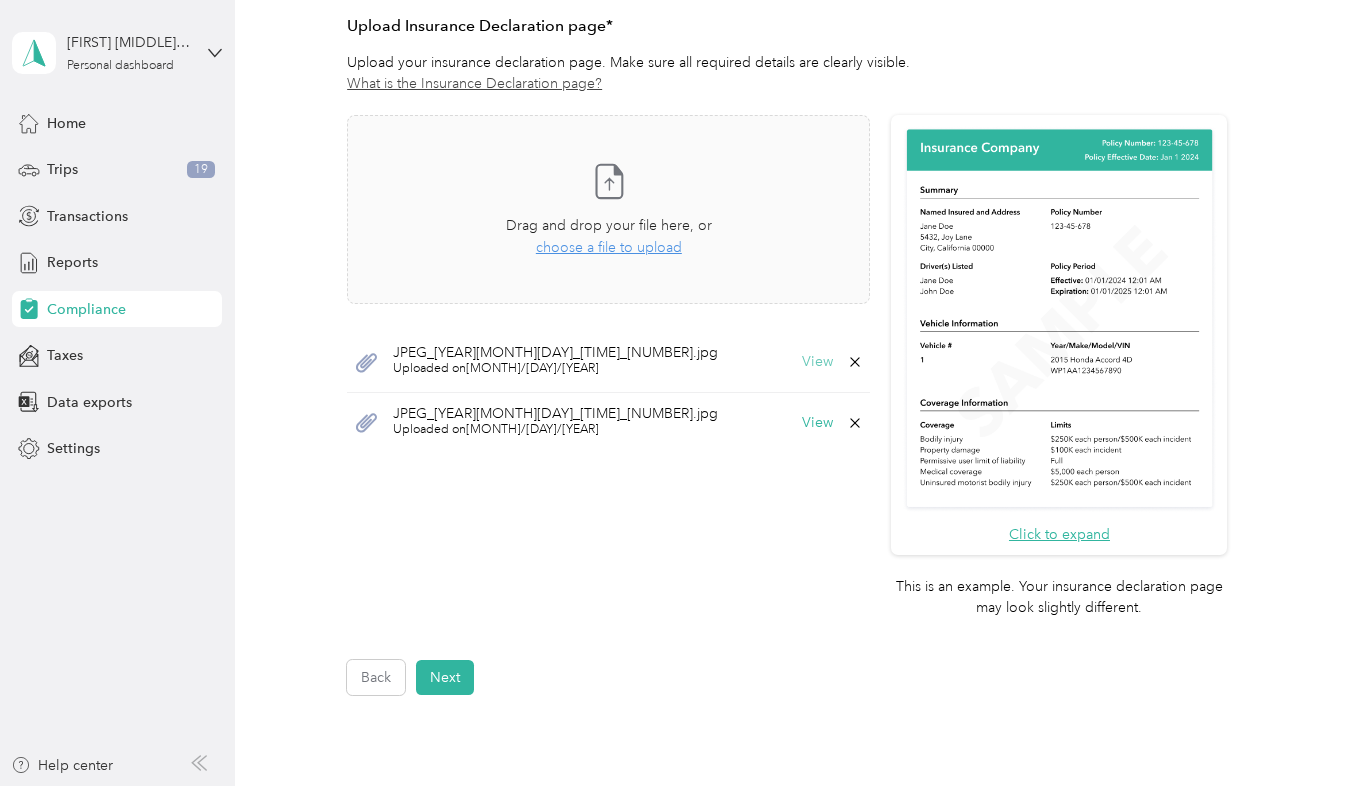 click on "View" at bounding box center [817, 362] 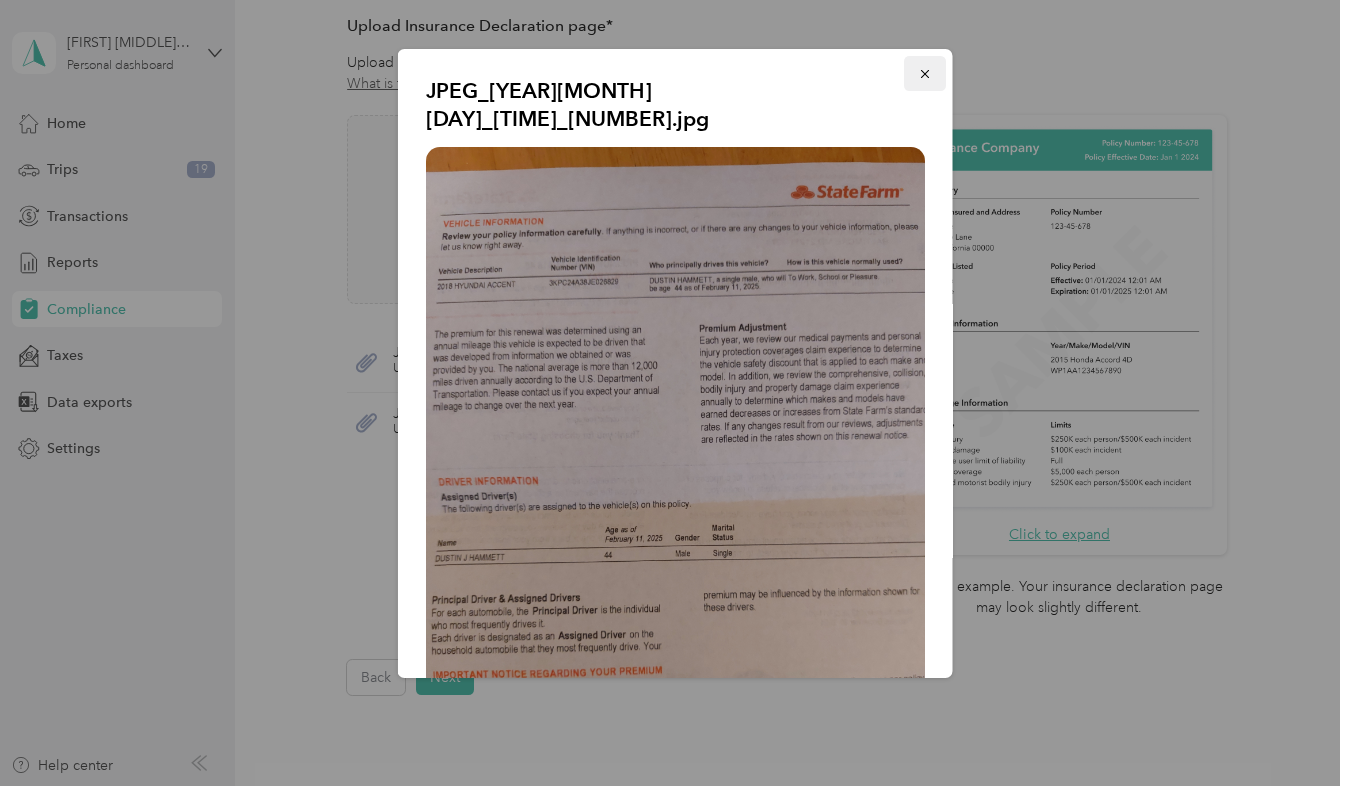 click 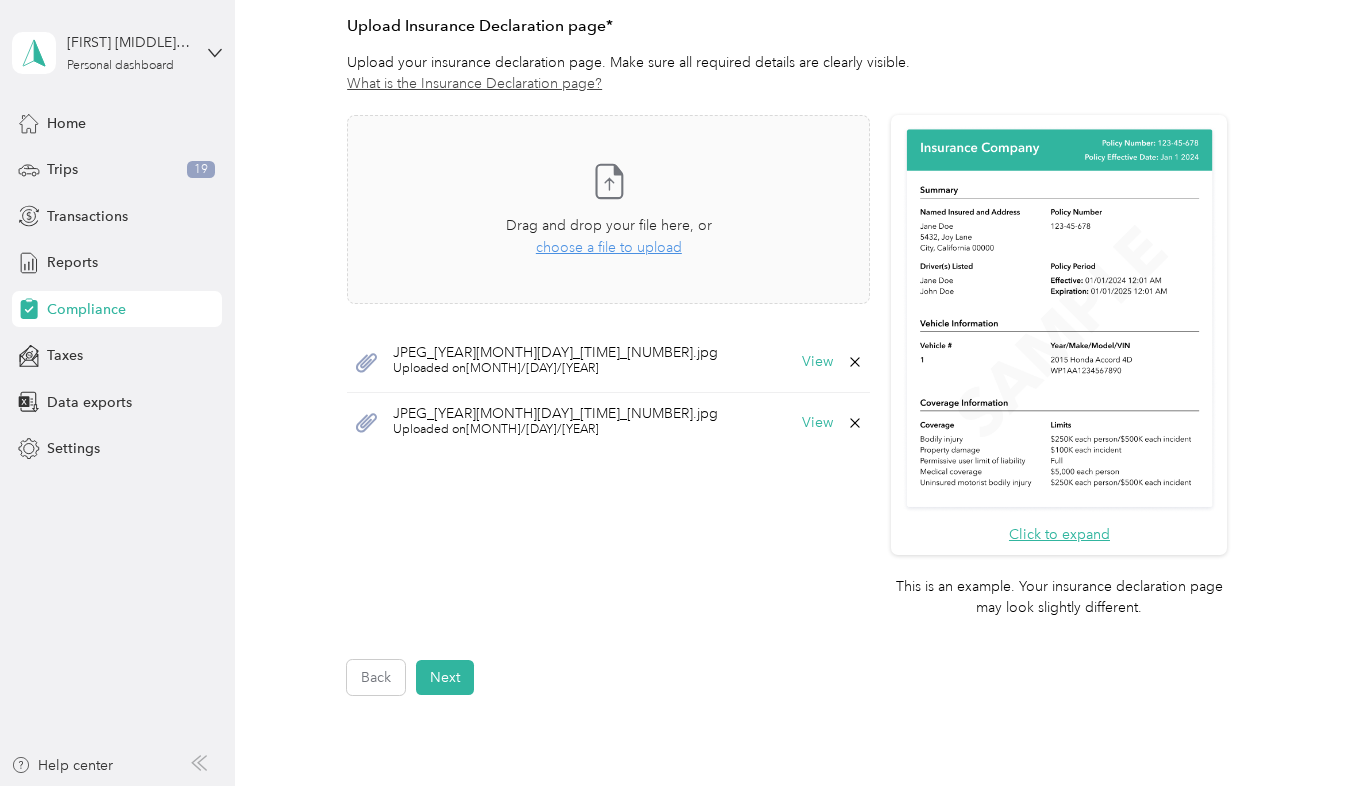 click 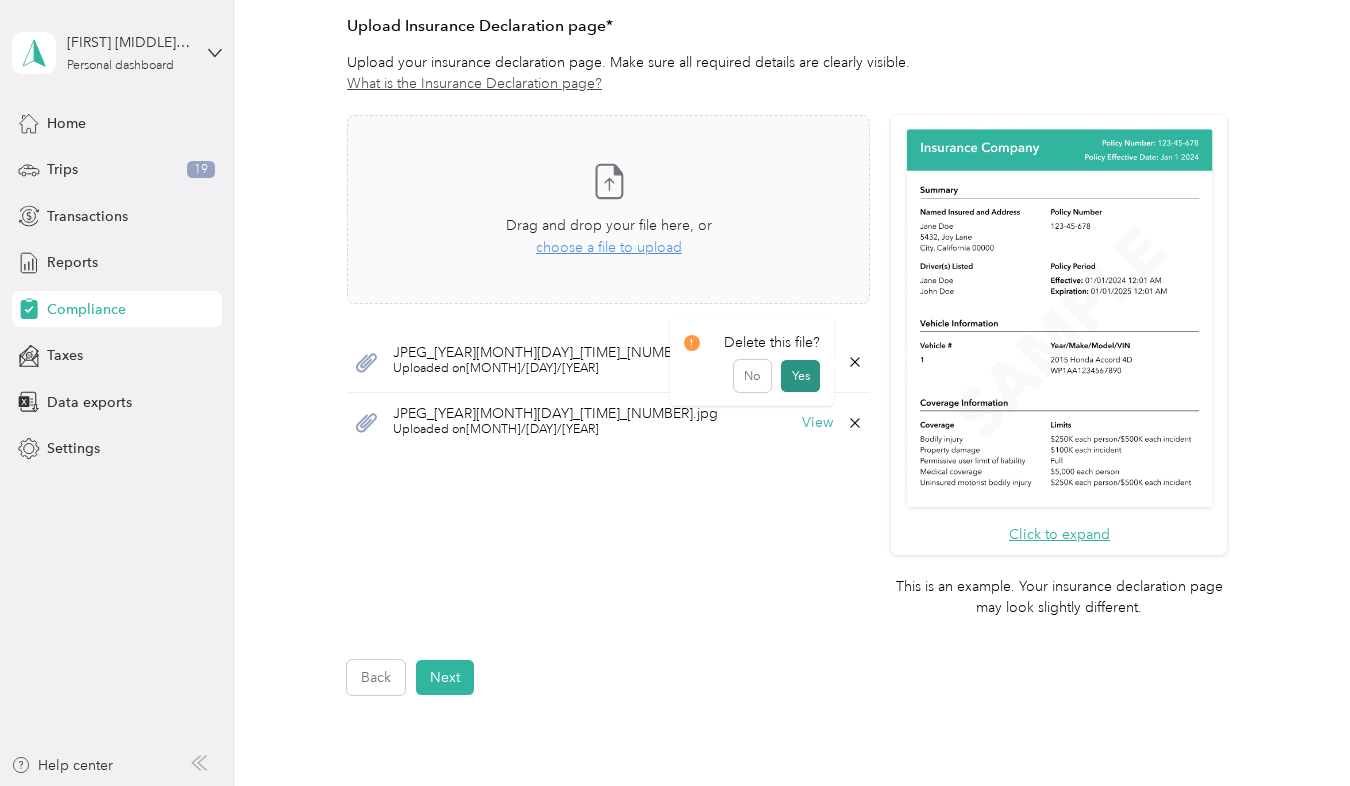 click on "Yes" at bounding box center [800, 376] 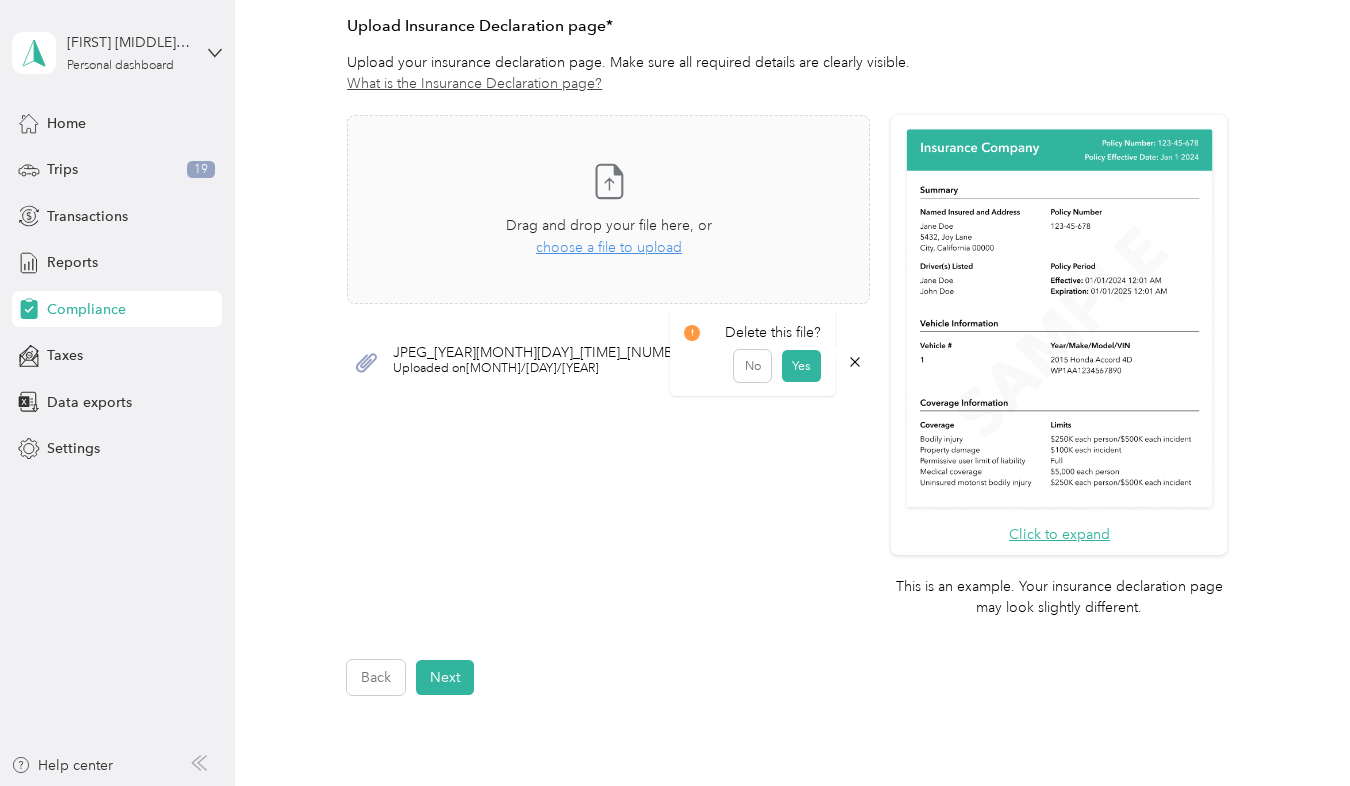 click 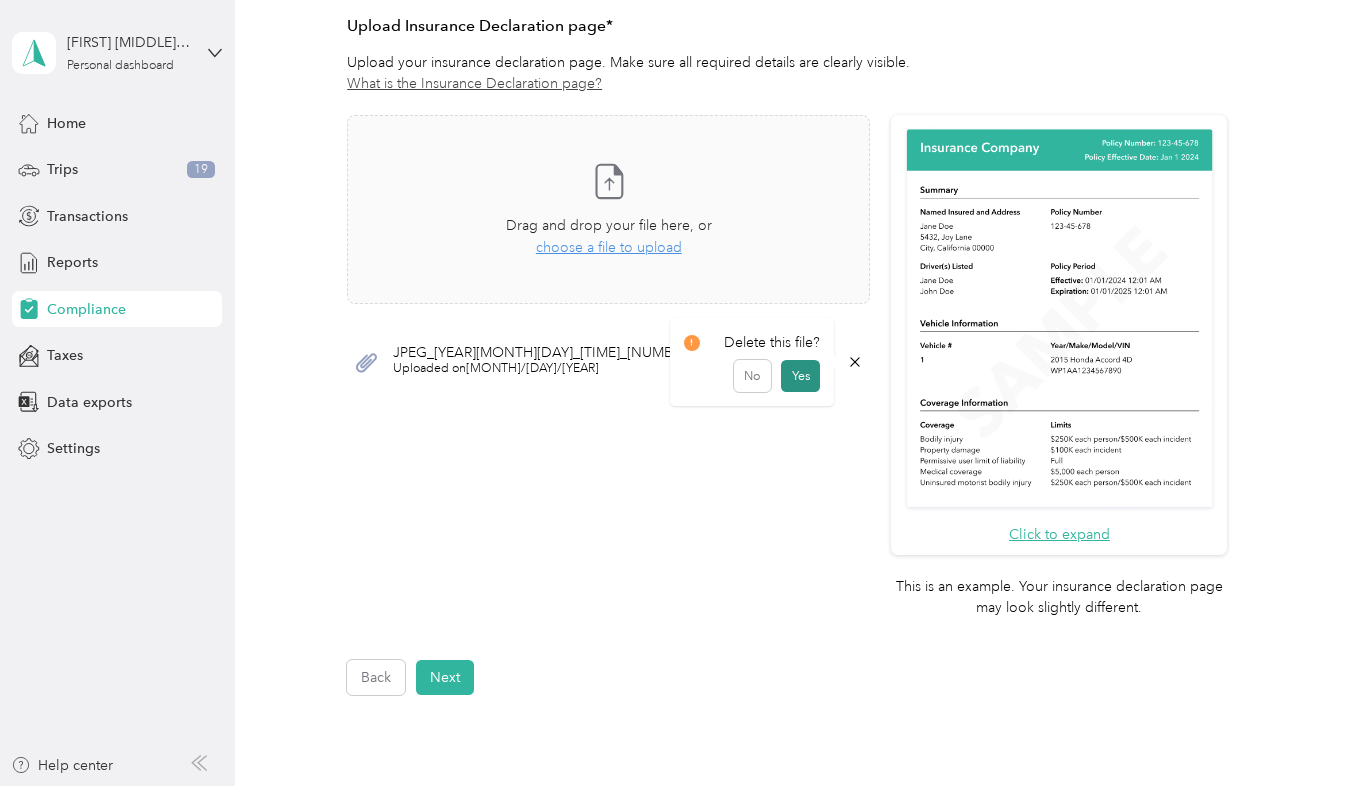 click on "Yes" at bounding box center [800, 376] 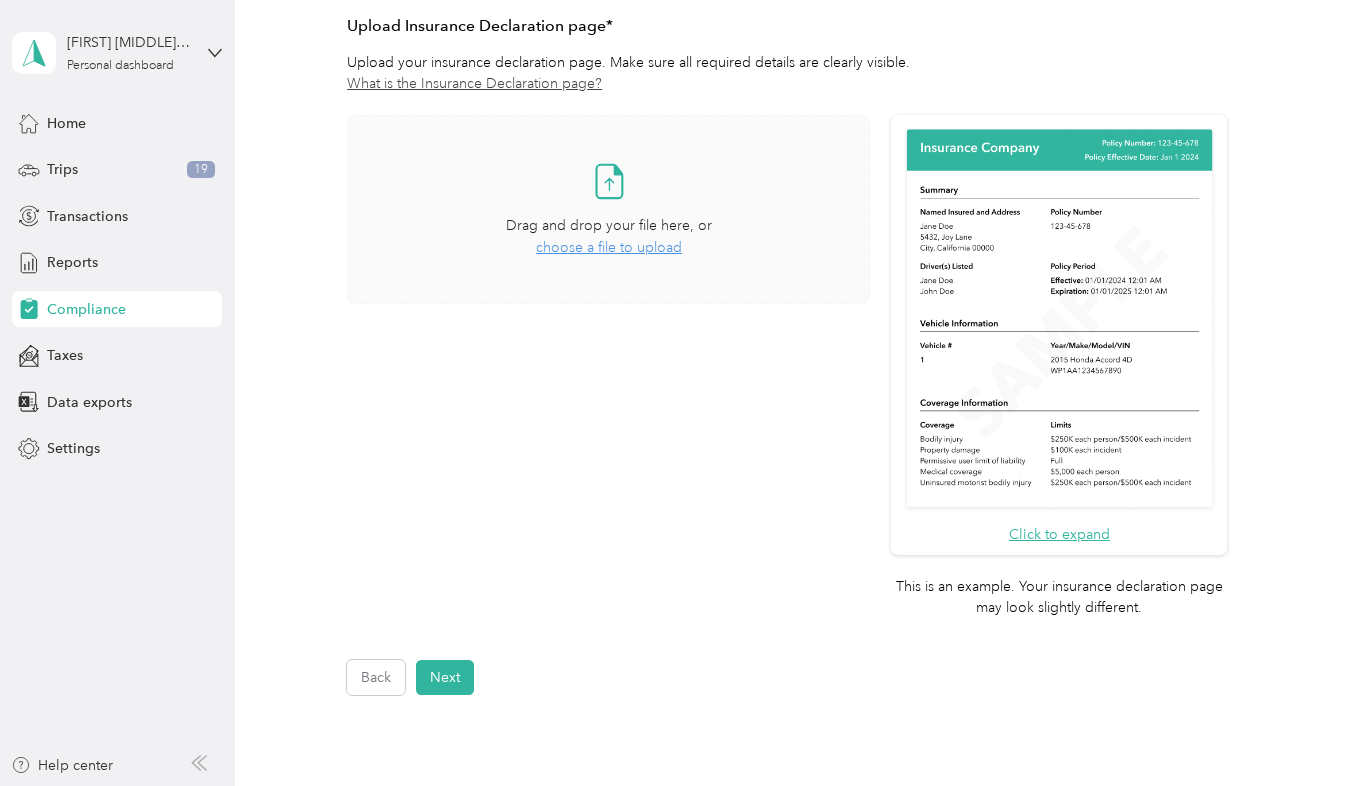 click on "choose a file to upload" at bounding box center [609, 247] 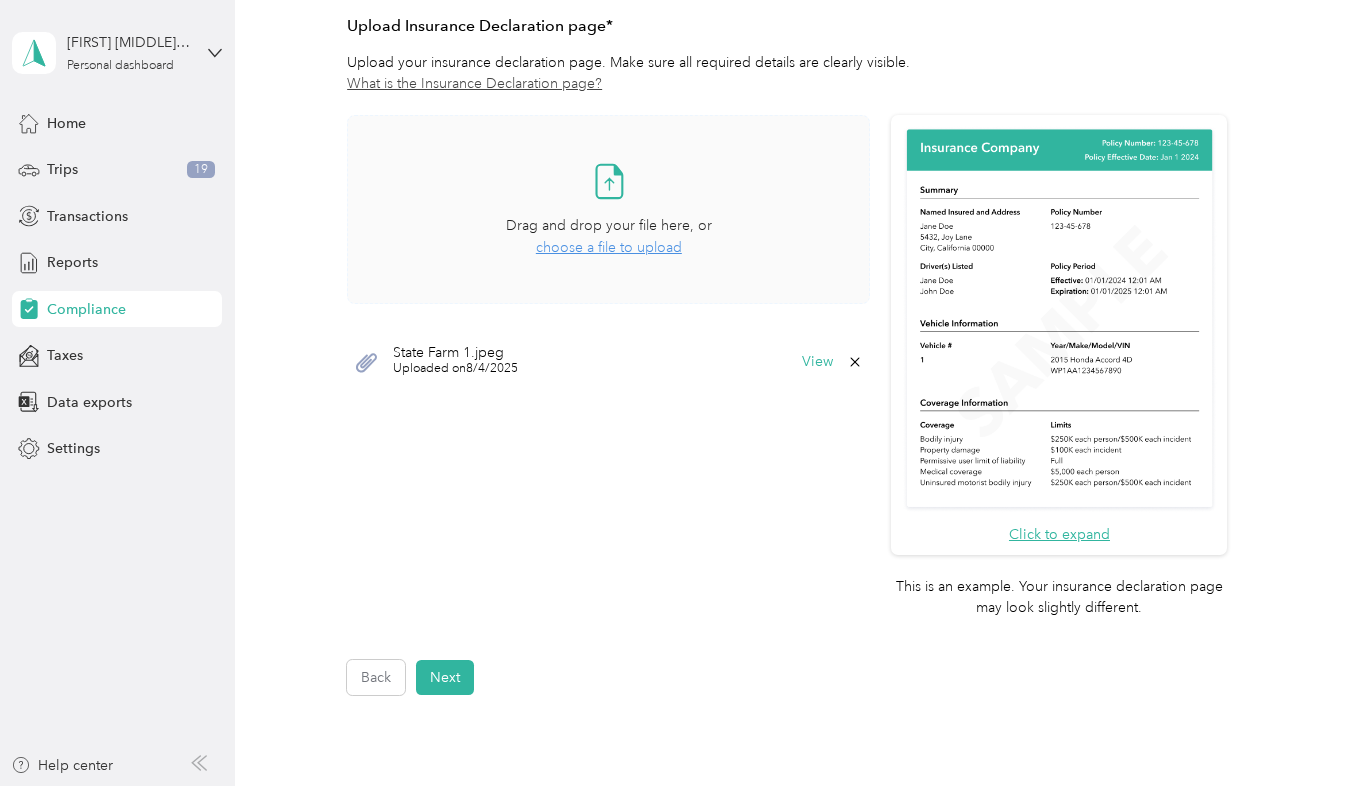 click on "choose a file to upload" at bounding box center [609, 247] 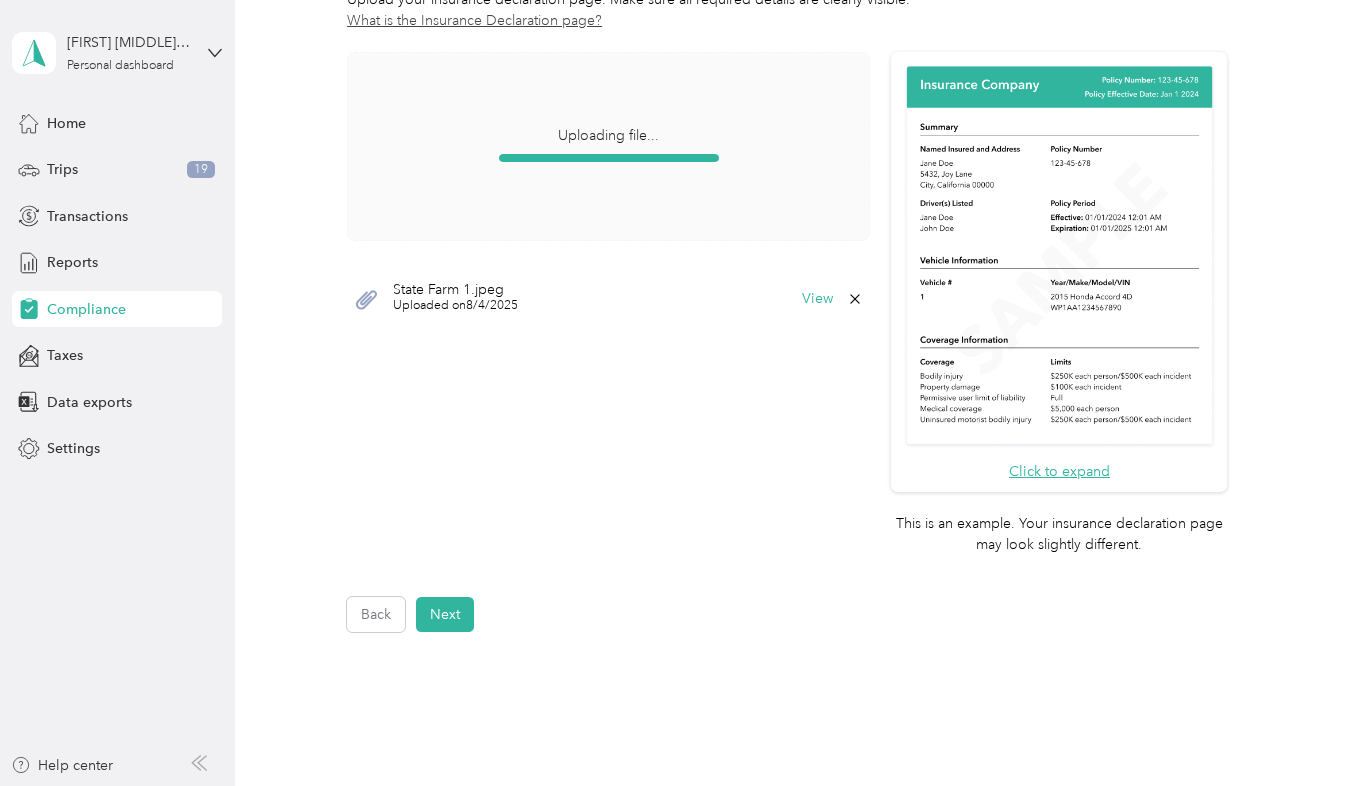 scroll, scrollTop: 454, scrollLeft: 0, axis: vertical 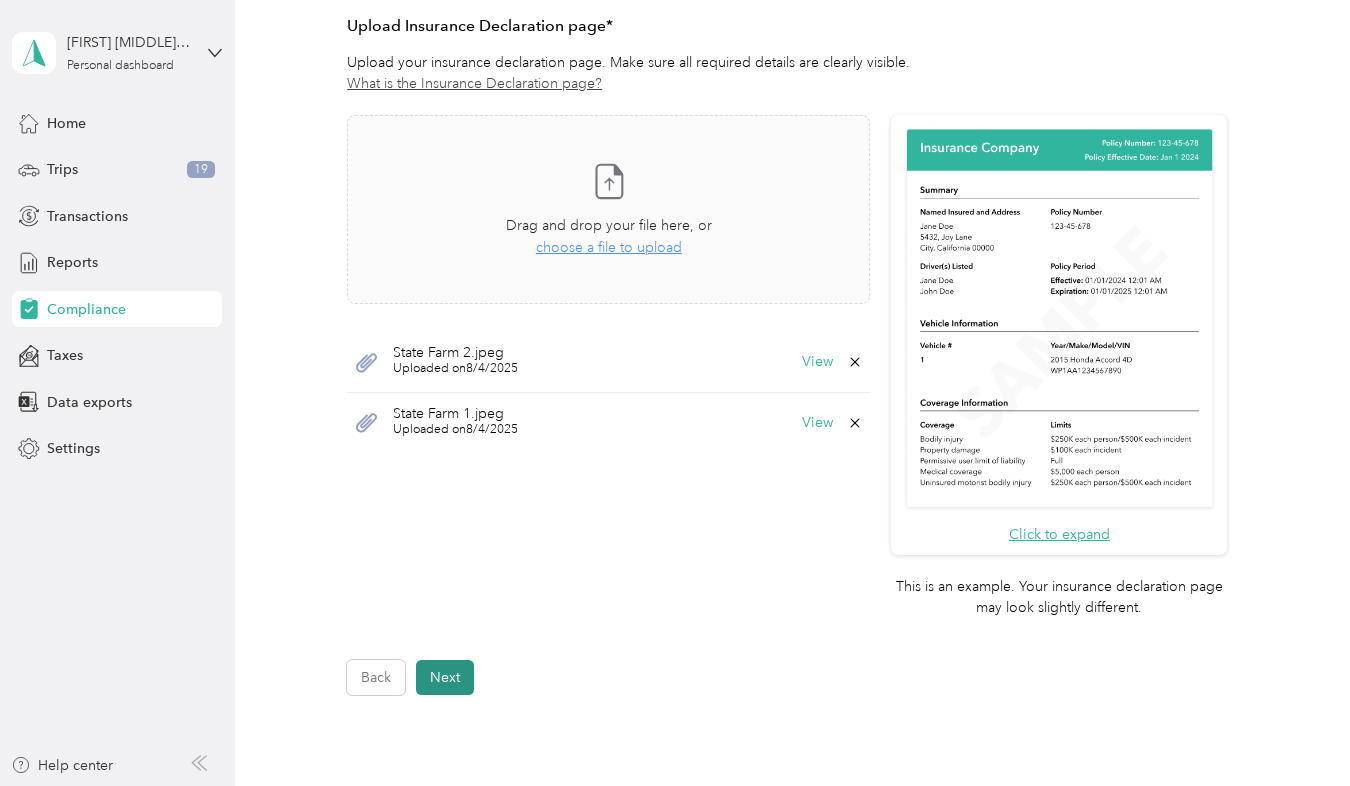 click on "Next" at bounding box center [445, 677] 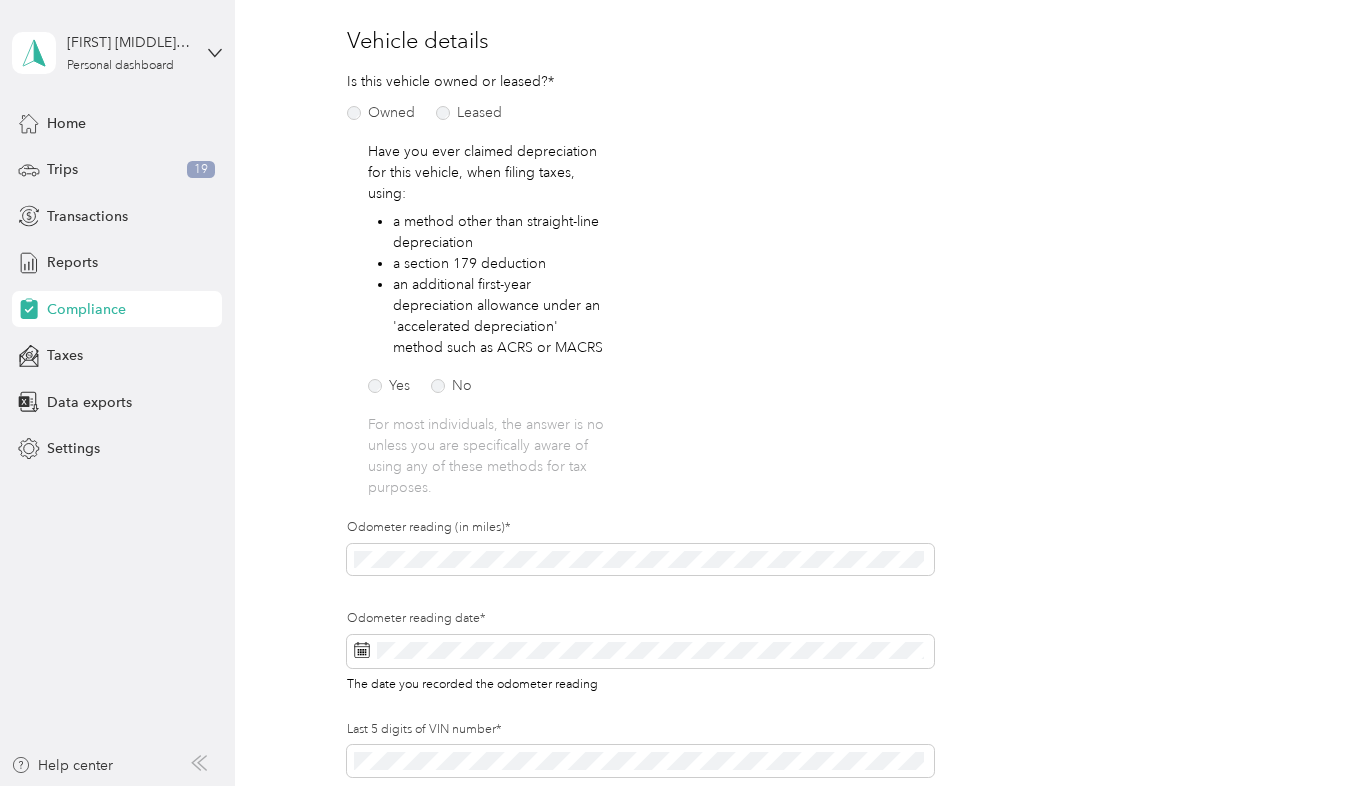 scroll, scrollTop: 324, scrollLeft: 0, axis: vertical 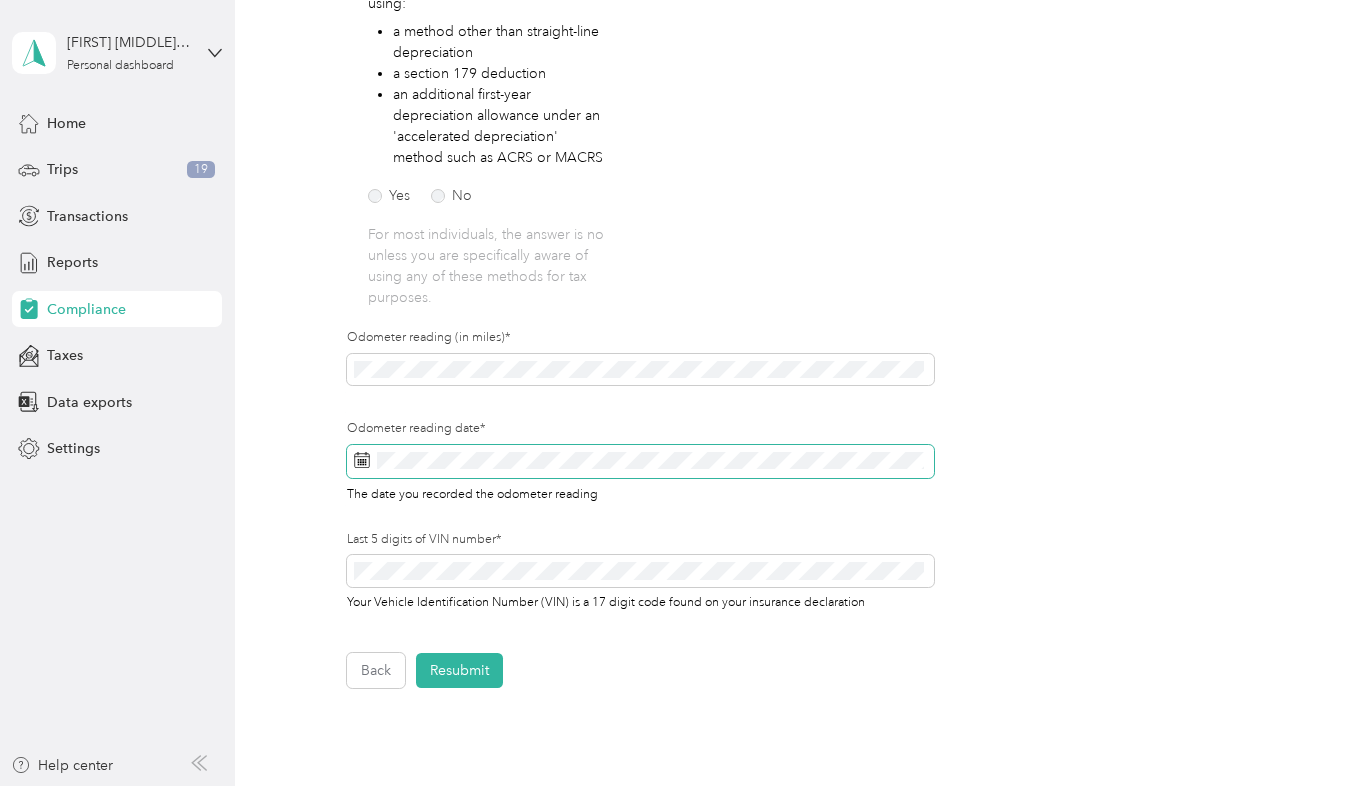 click 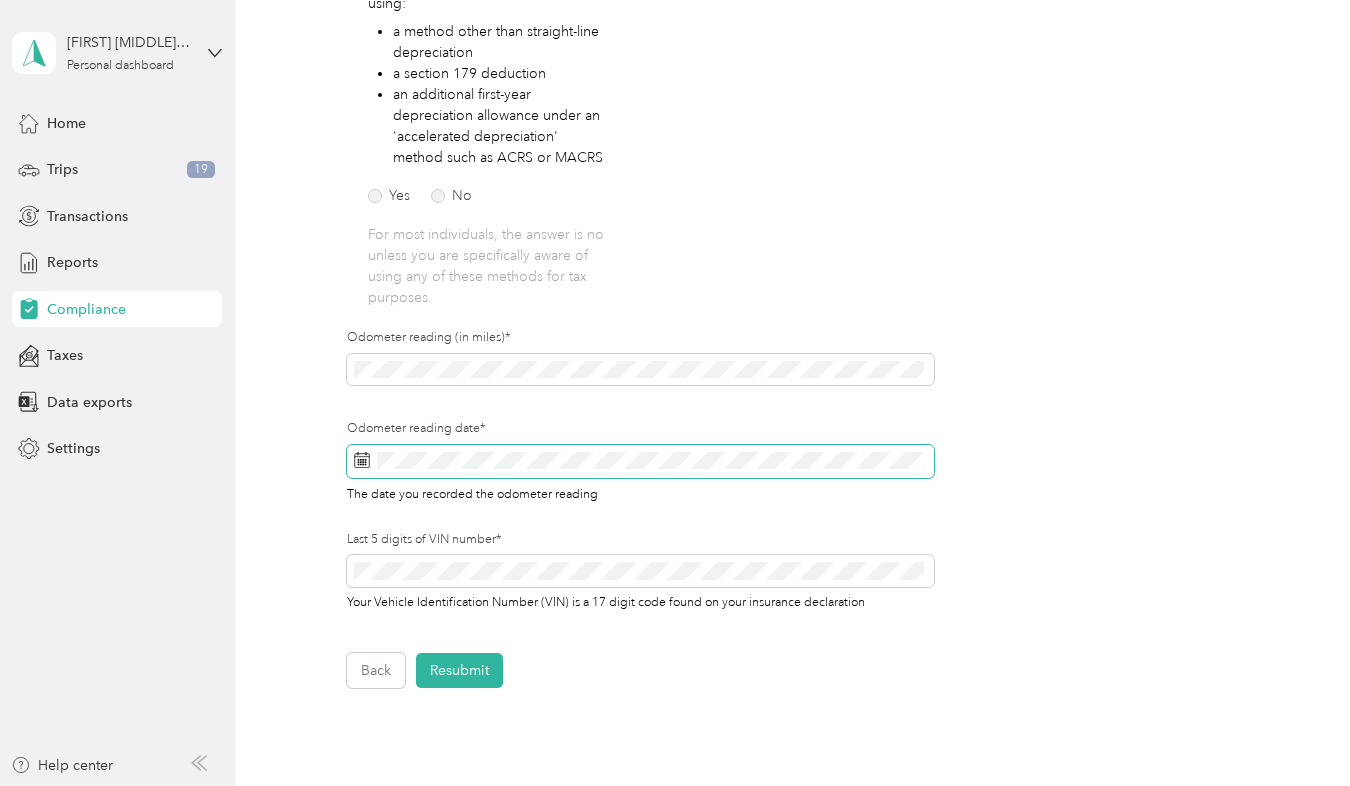 click 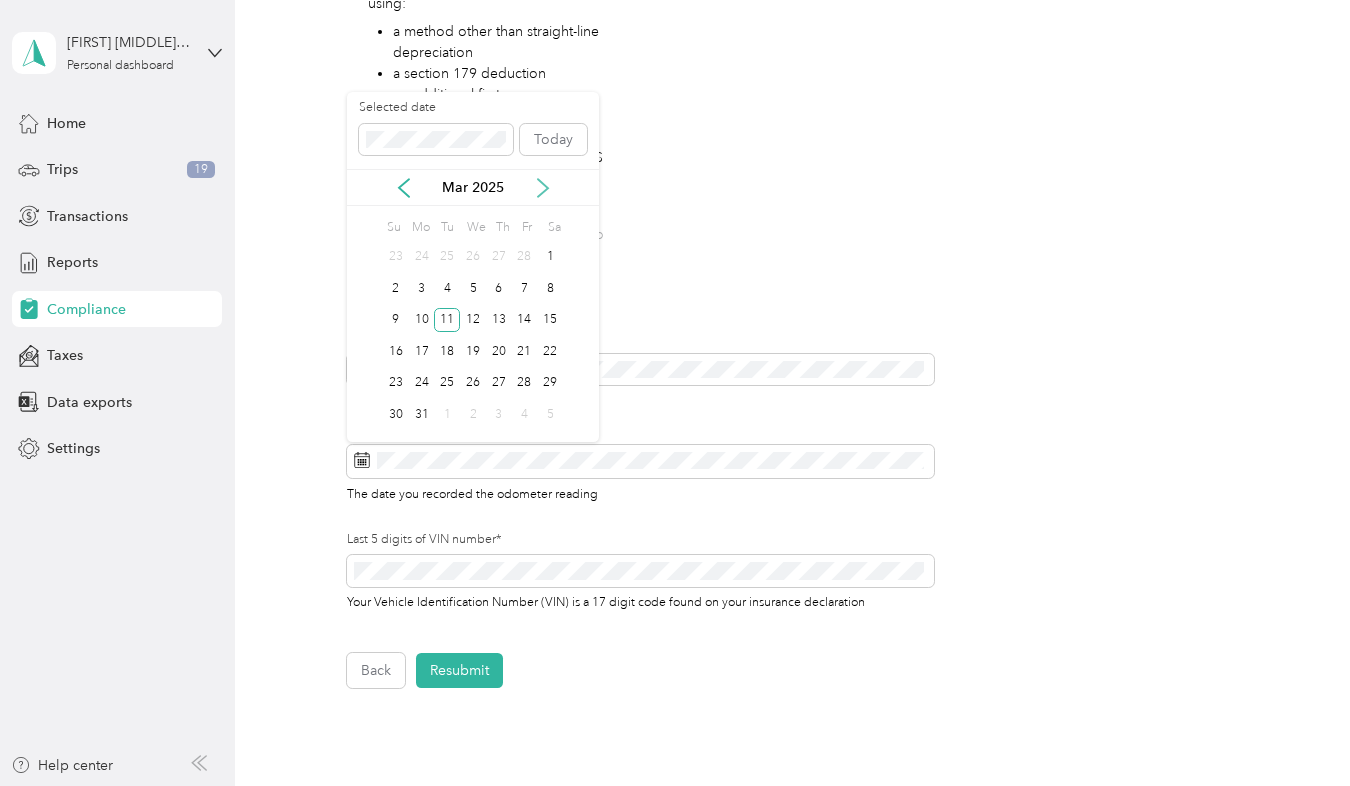 click 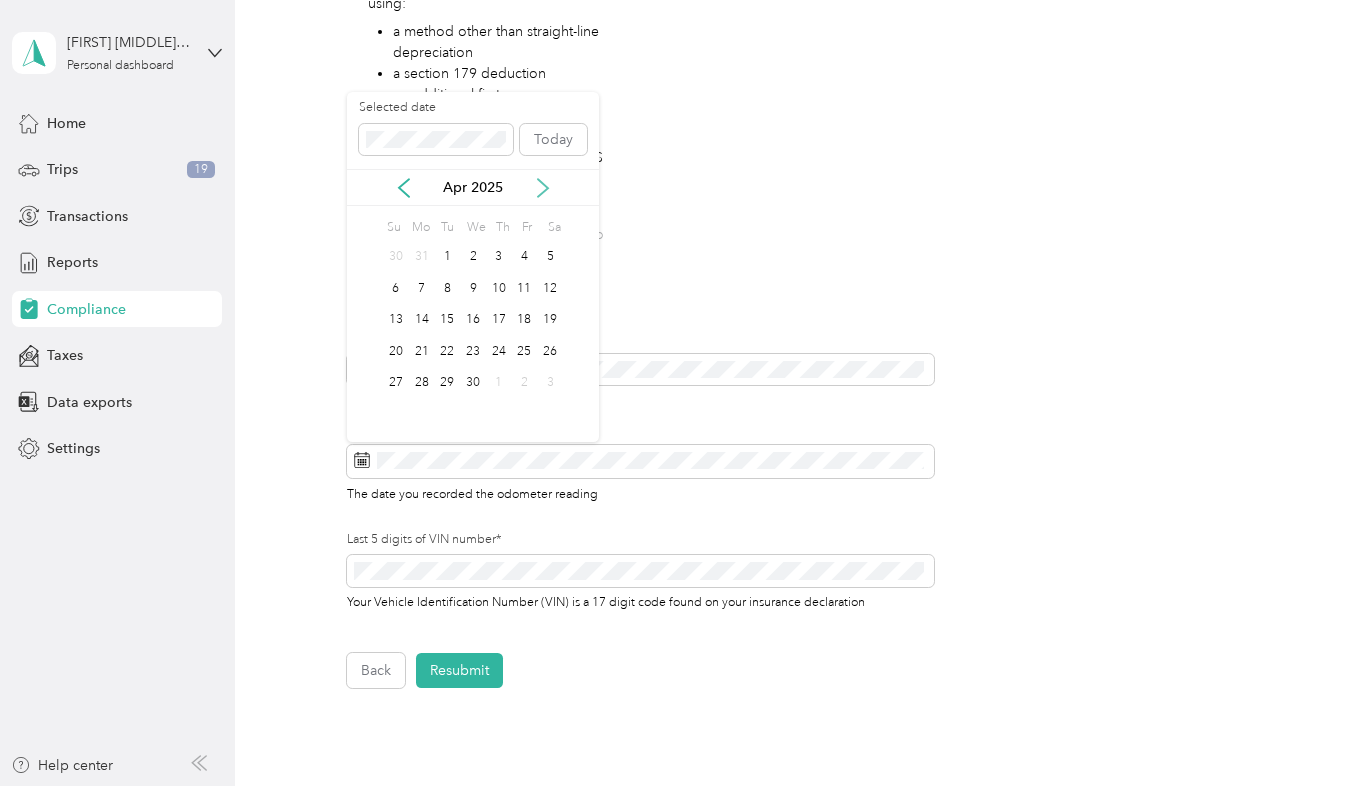 click 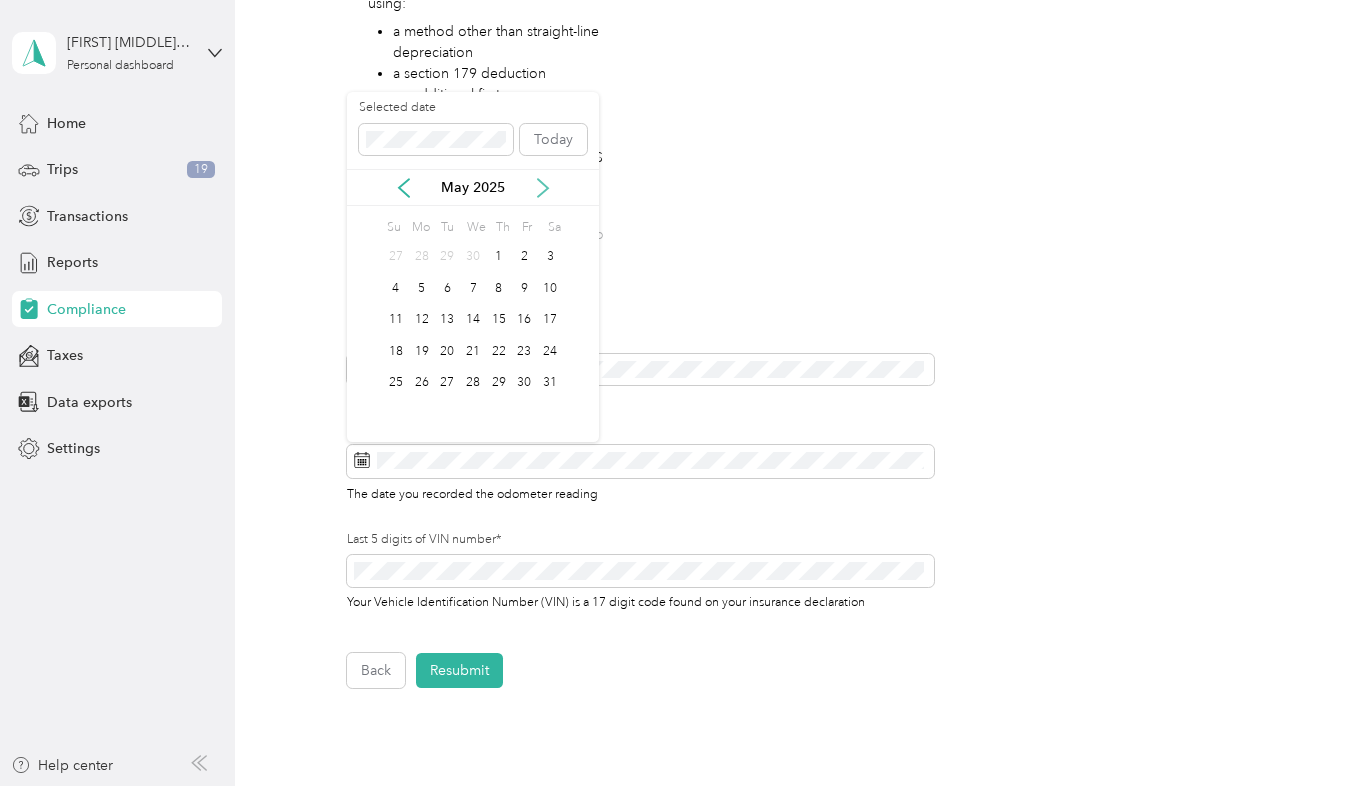 click 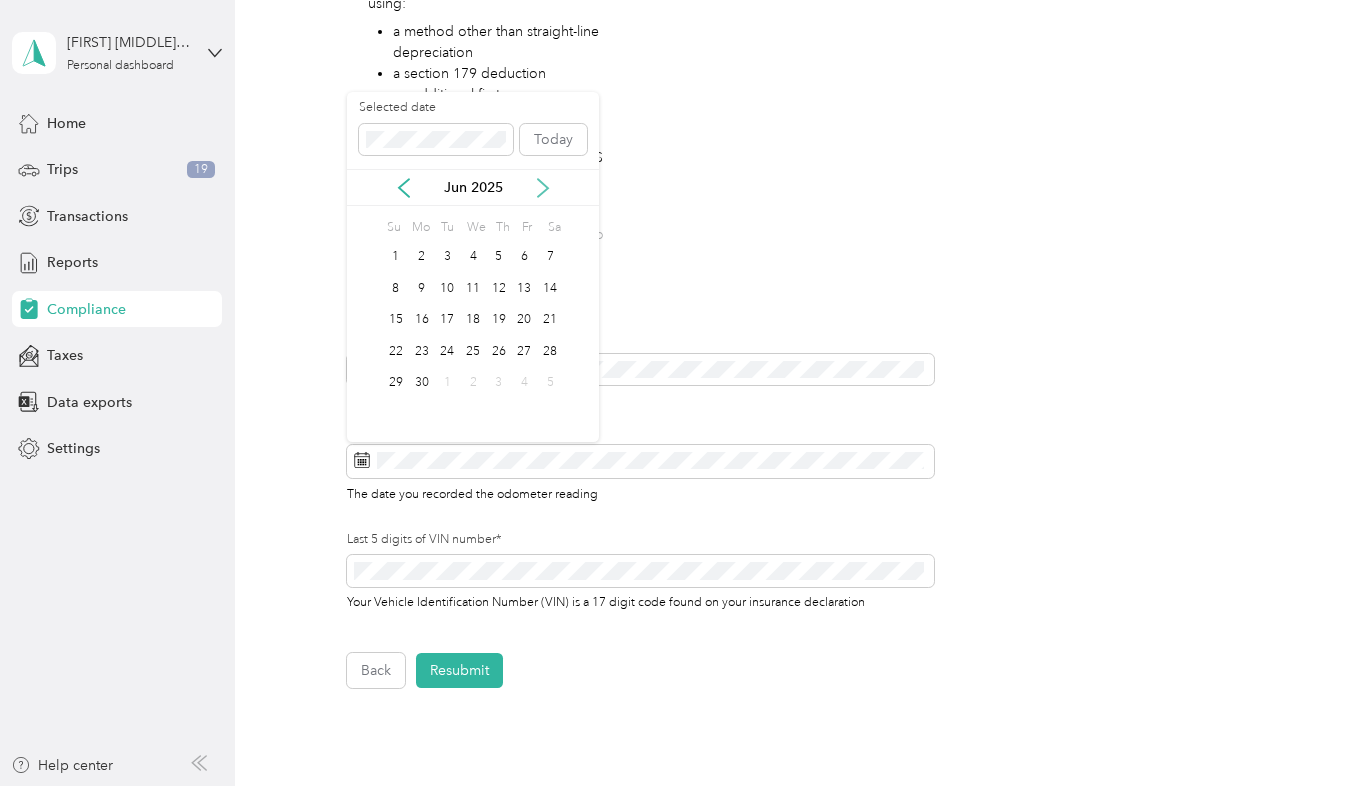 click 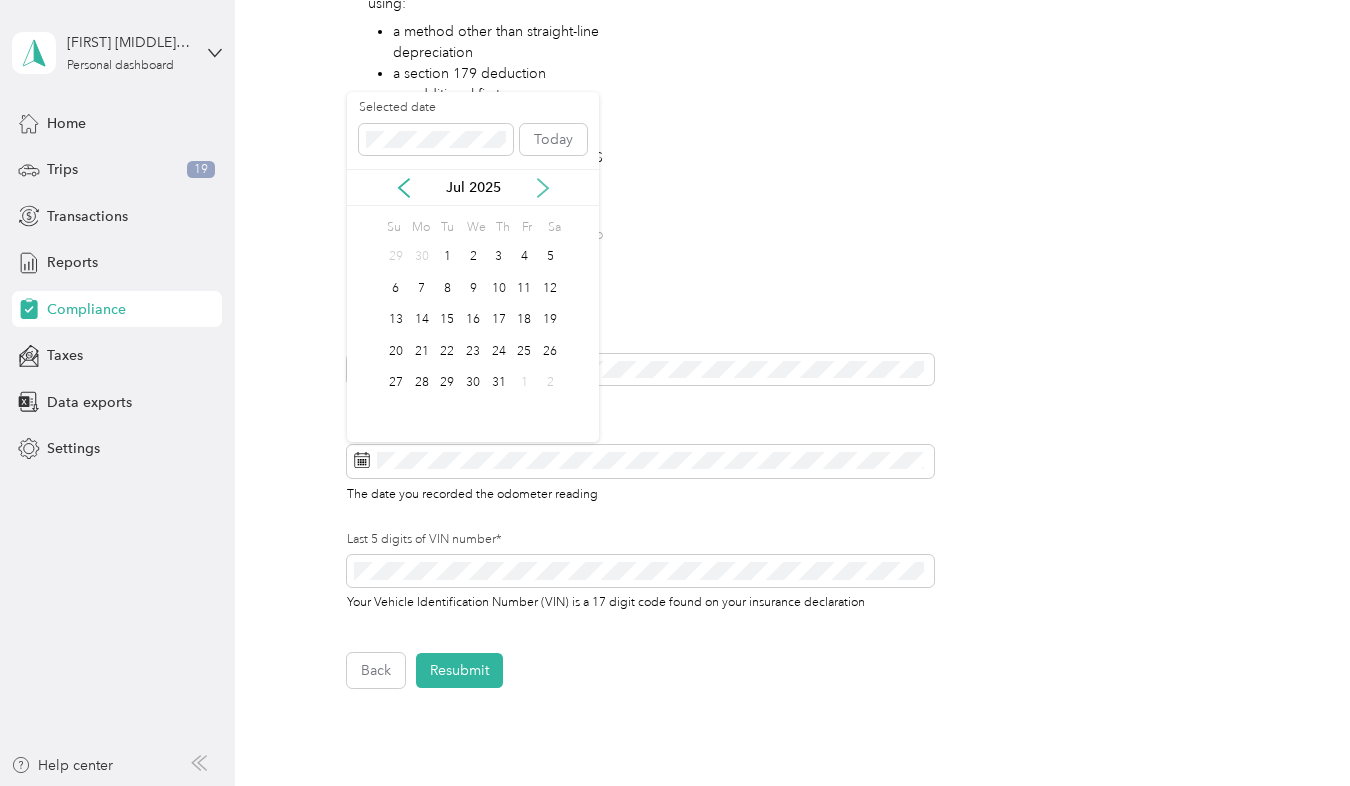 click 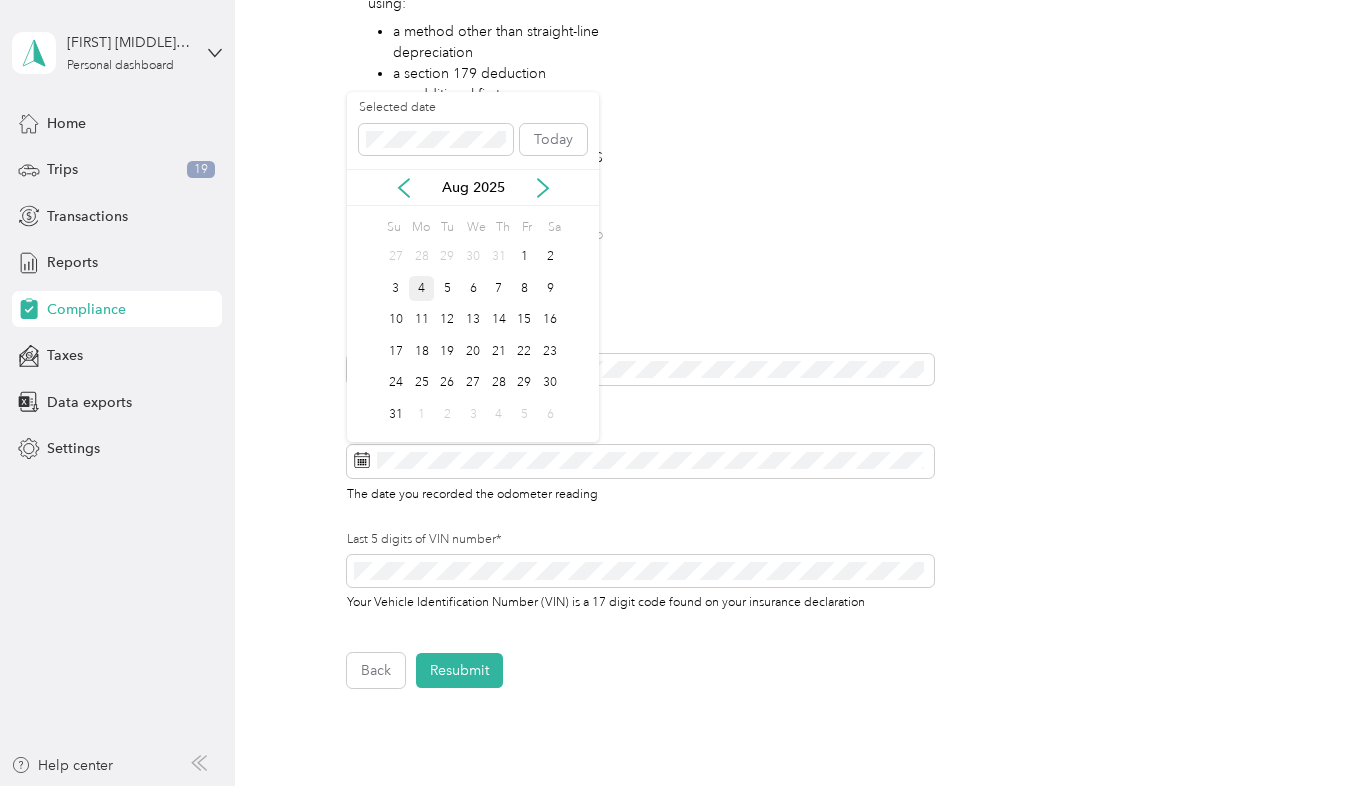 click on "4" at bounding box center [422, 288] 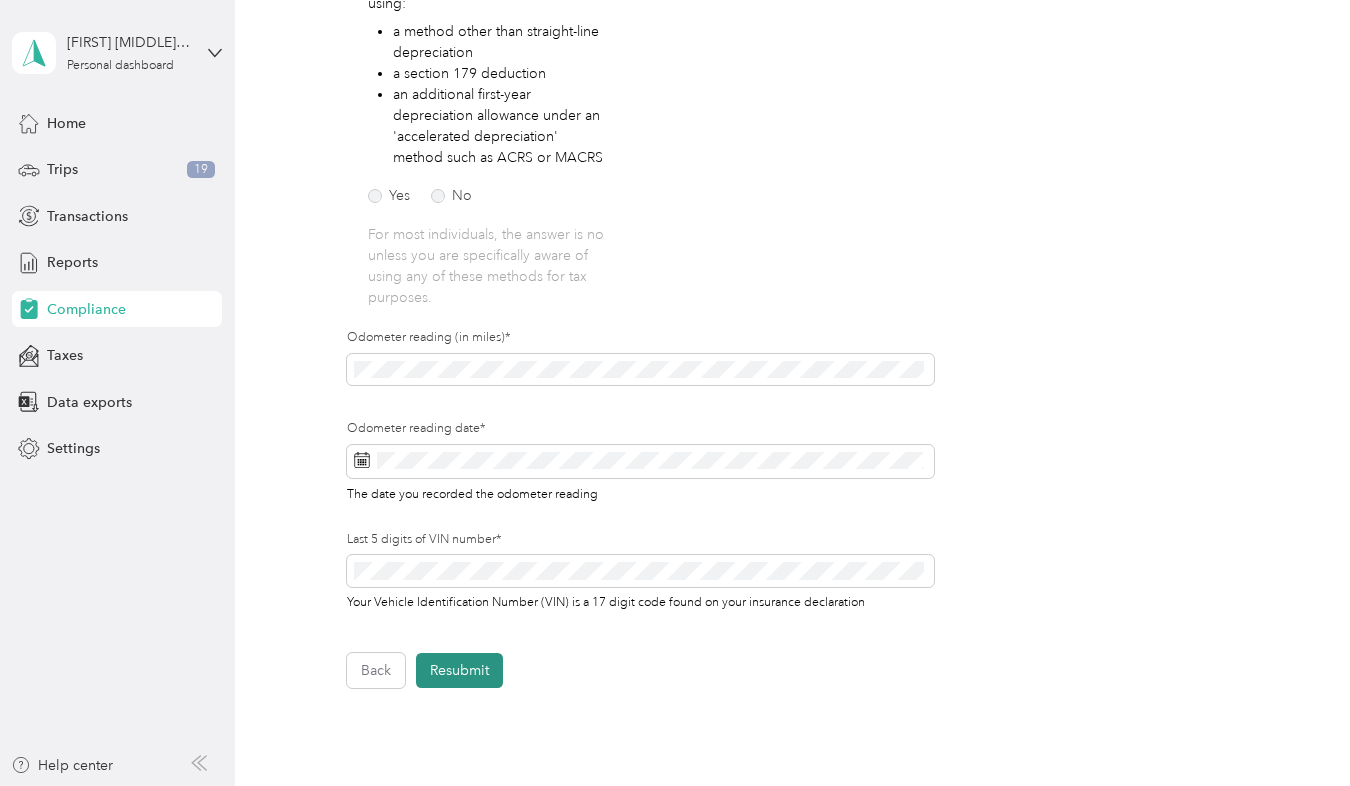 click on "Resubmit" at bounding box center (459, 670) 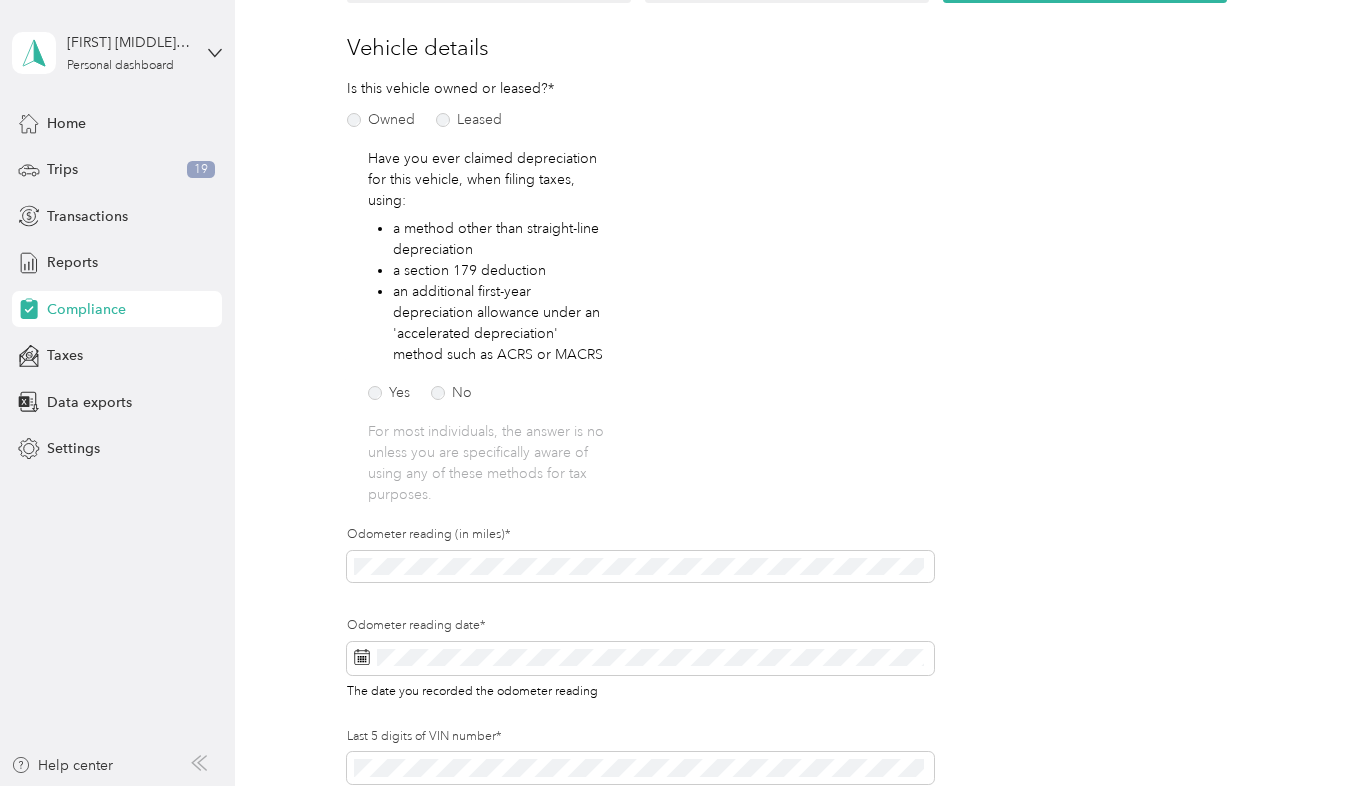 scroll, scrollTop: 24, scrollLeft: 0, axis: vertical 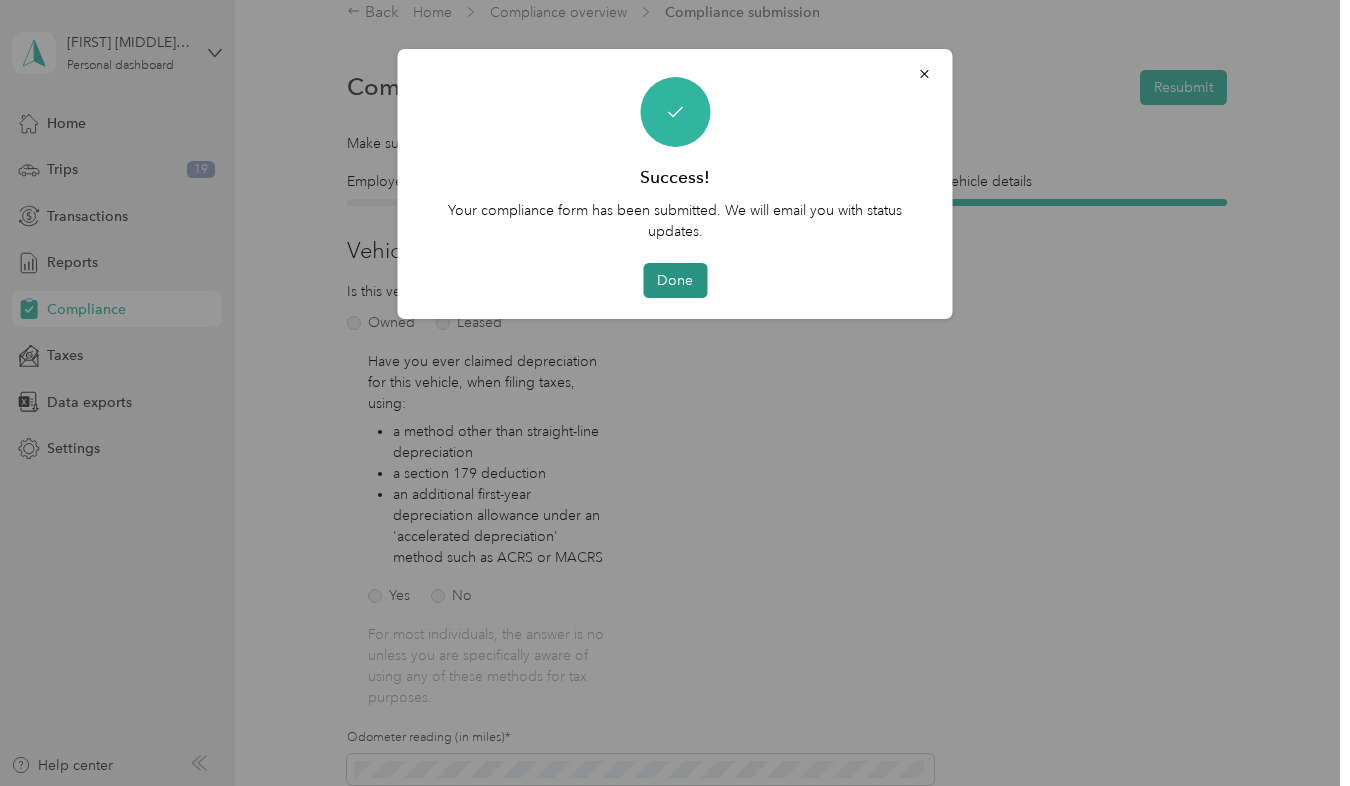 click on "Done" at bounding box center [675, 280] 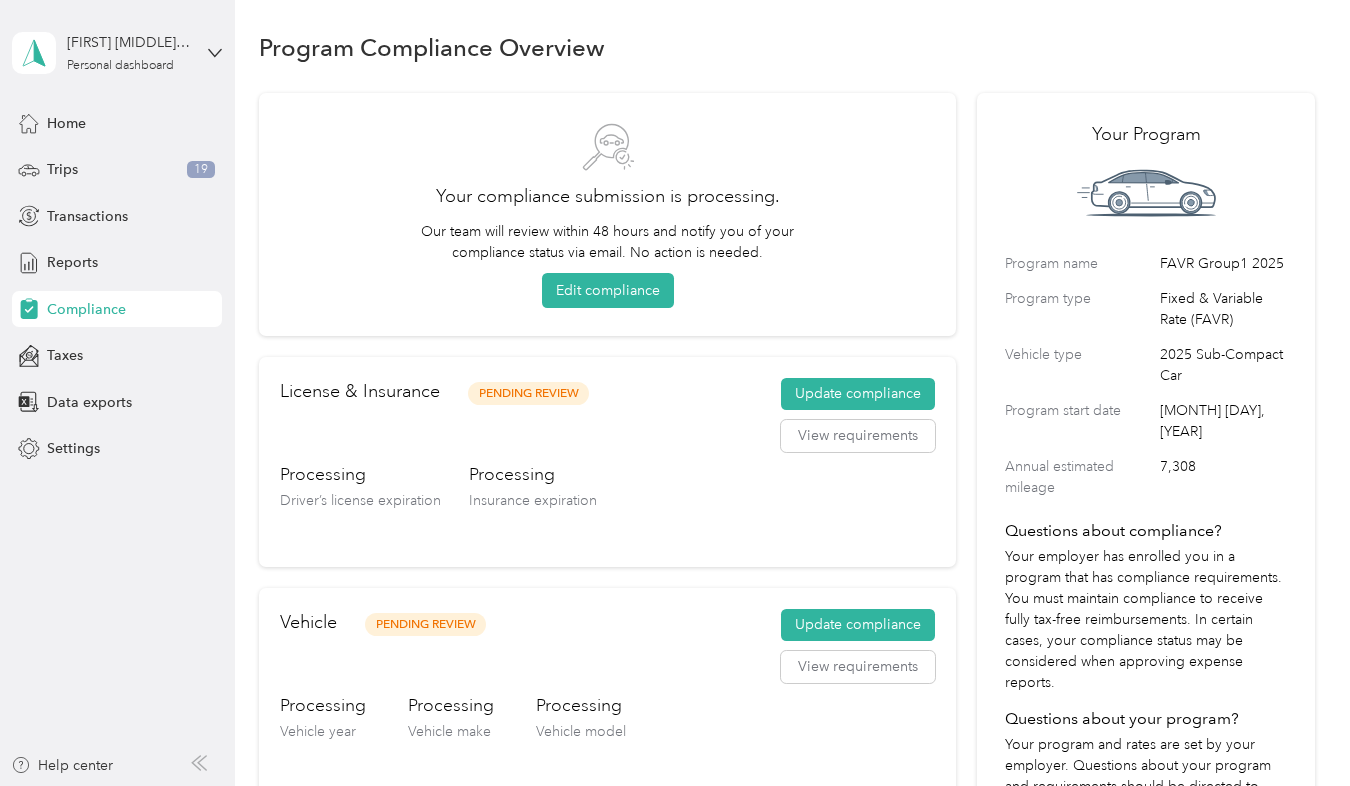scroll, scrollTop: 0, scrollLeft: 0, axis: both 